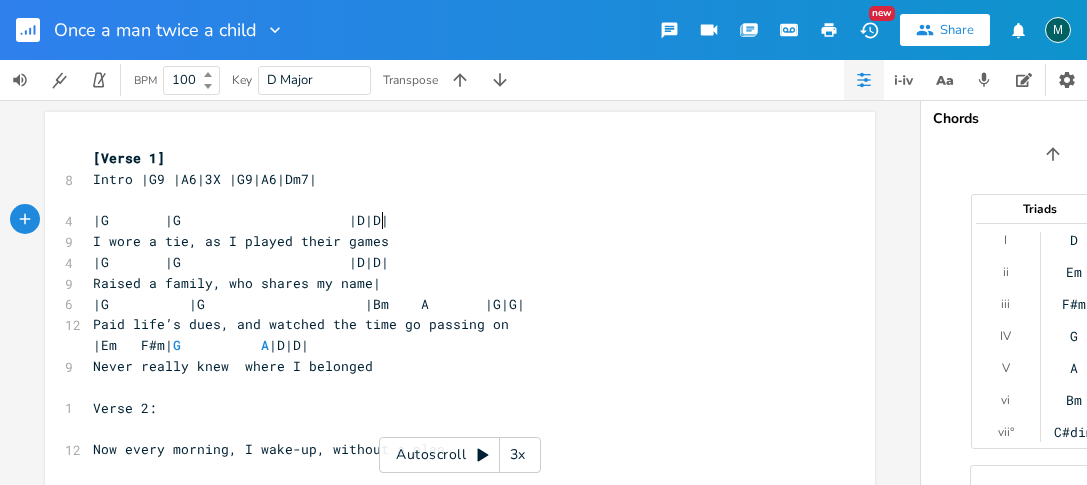 scroll, scrollTop: 0, scrollLeft: 0, axis: both 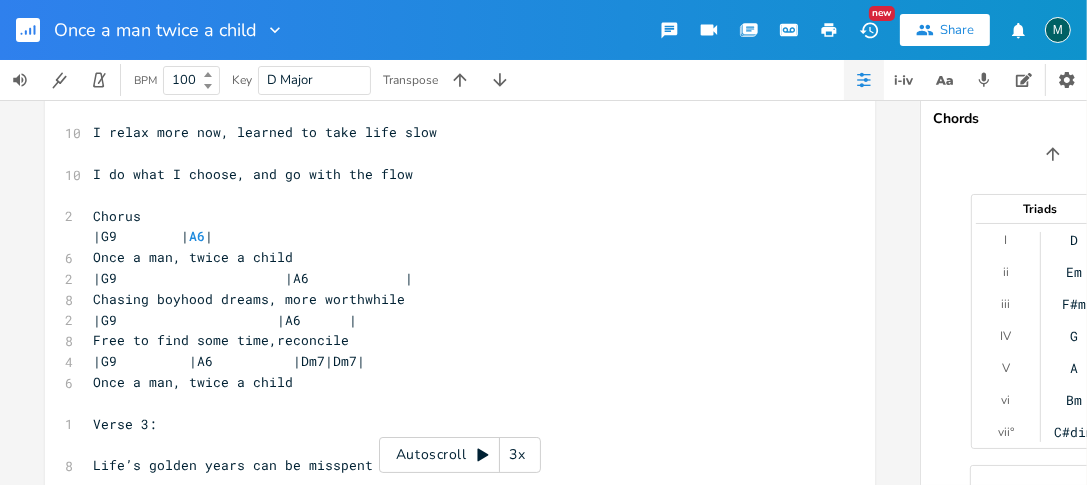 click on "Free to find some time,reconcile" at bounding box center [450, 340] 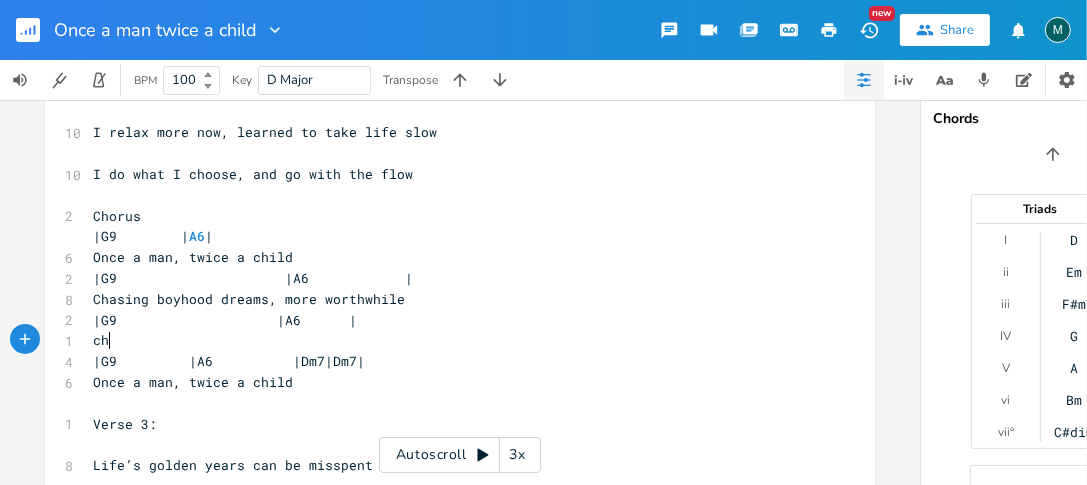 type on "cha" 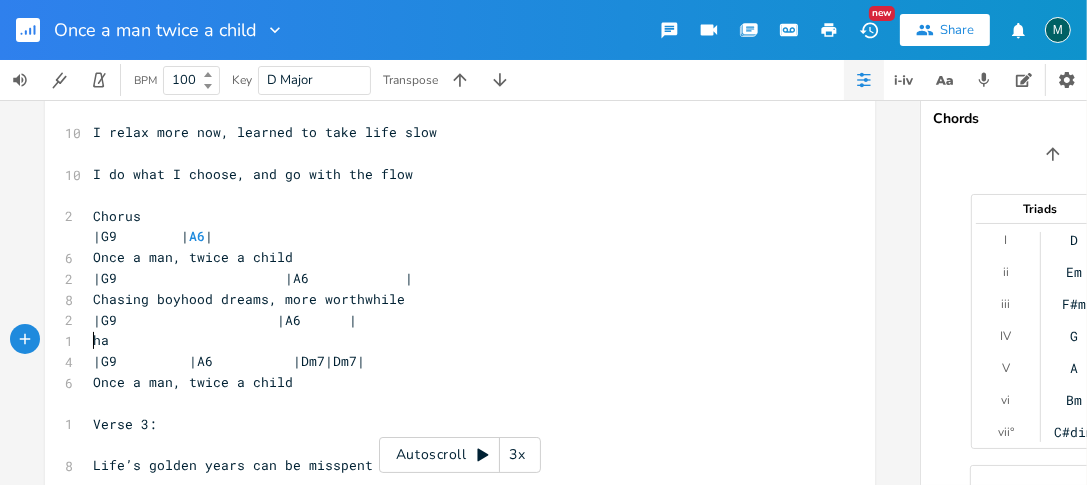 type on "C" 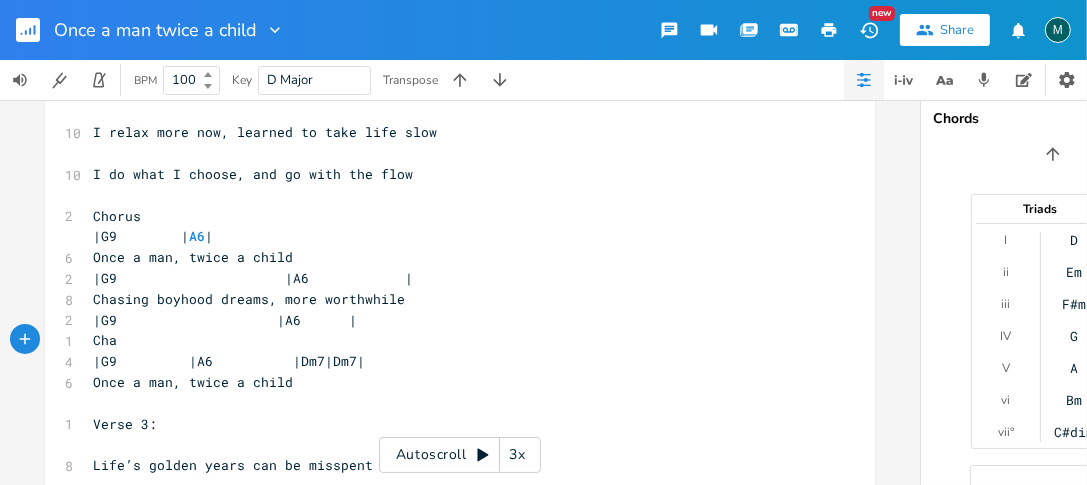 scroll, scrollTop: 0, scrollLeft: 6, axis: horizontal 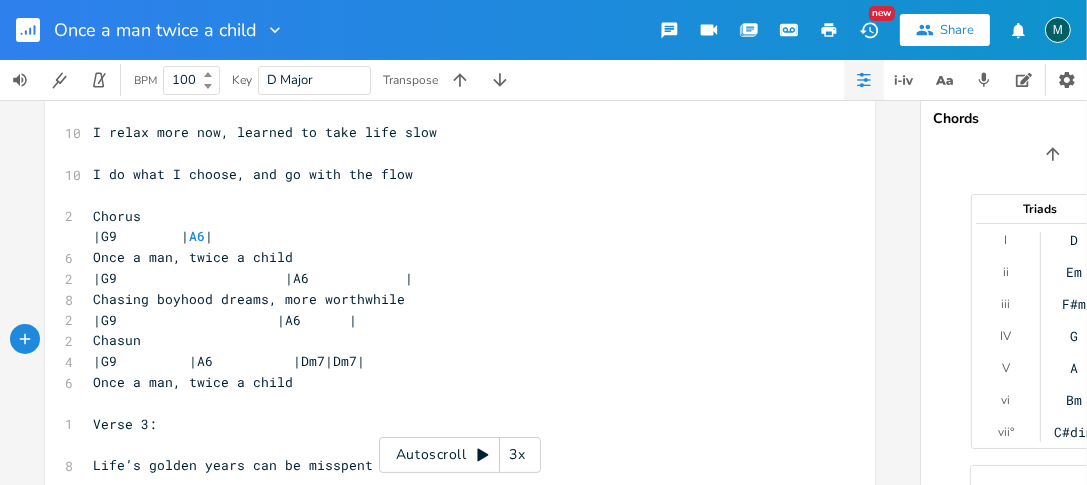 type on "sung" 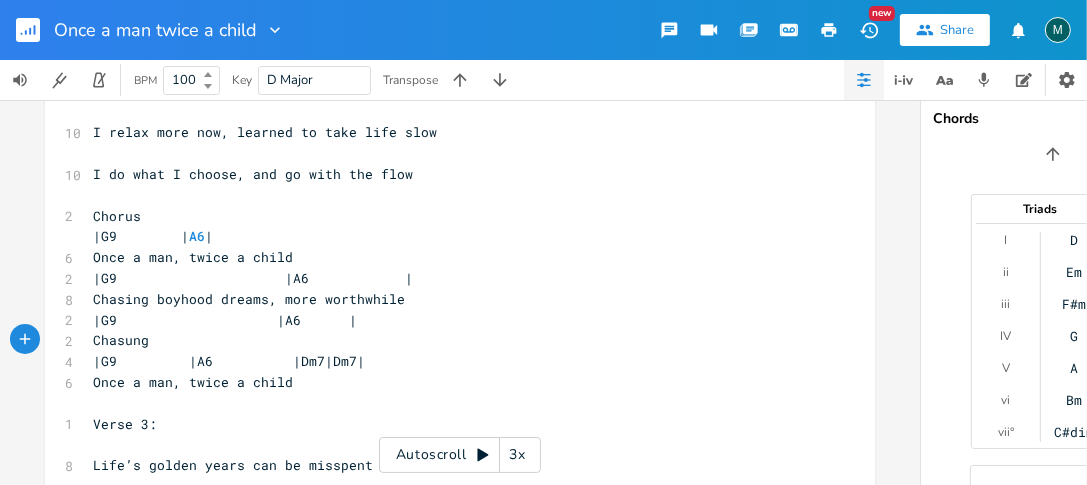 click on "Chasung" at bounding box center [121, 340] 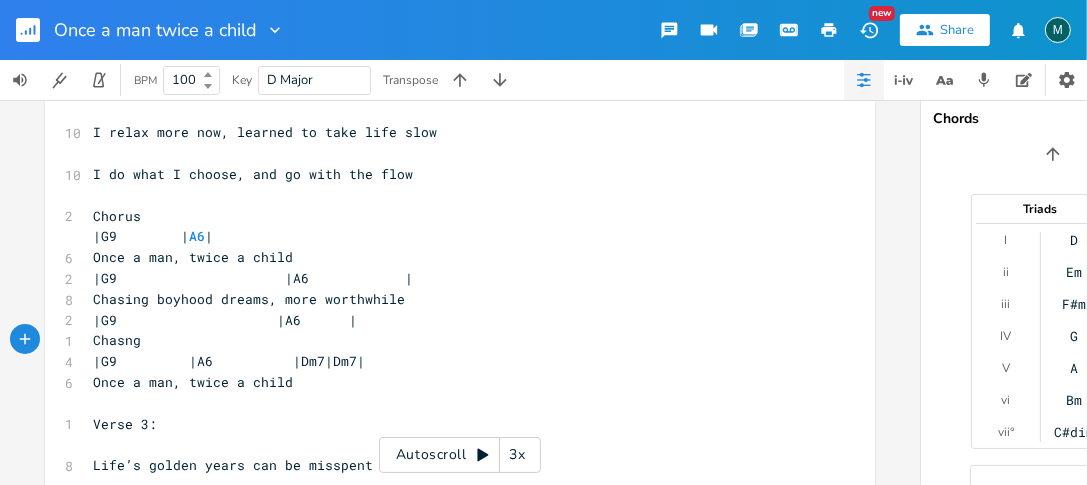 type on "i" 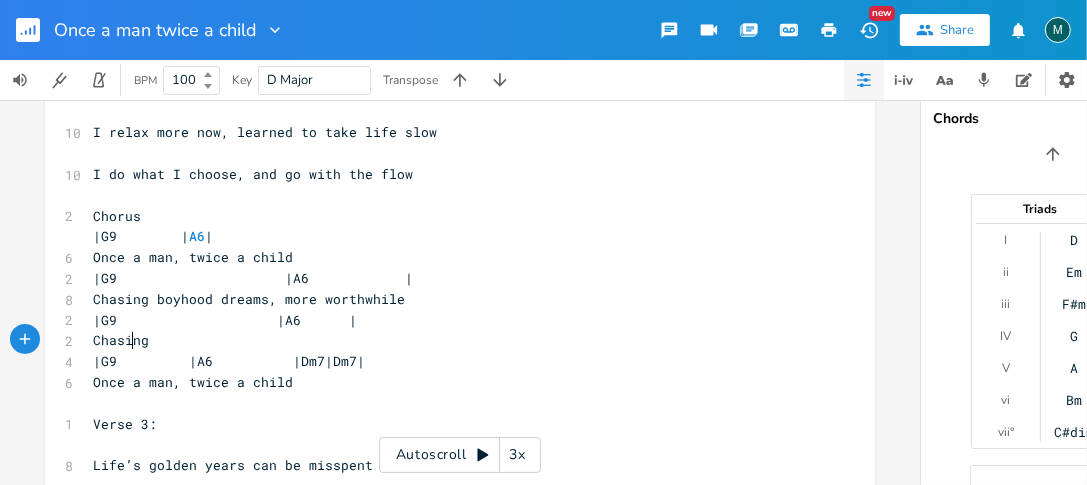 scroll, scrollTop: 0, scrollLeft: 3, axis: horizontal 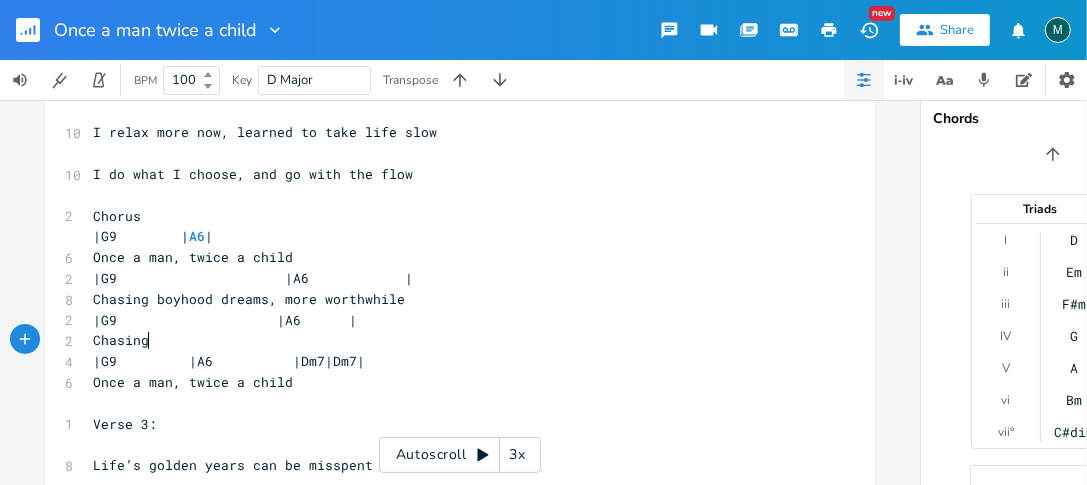 drag, startPoint x: 152, startPoint y: 349, endPoint x: 169, endPoint y: 335, distance: 22.022715 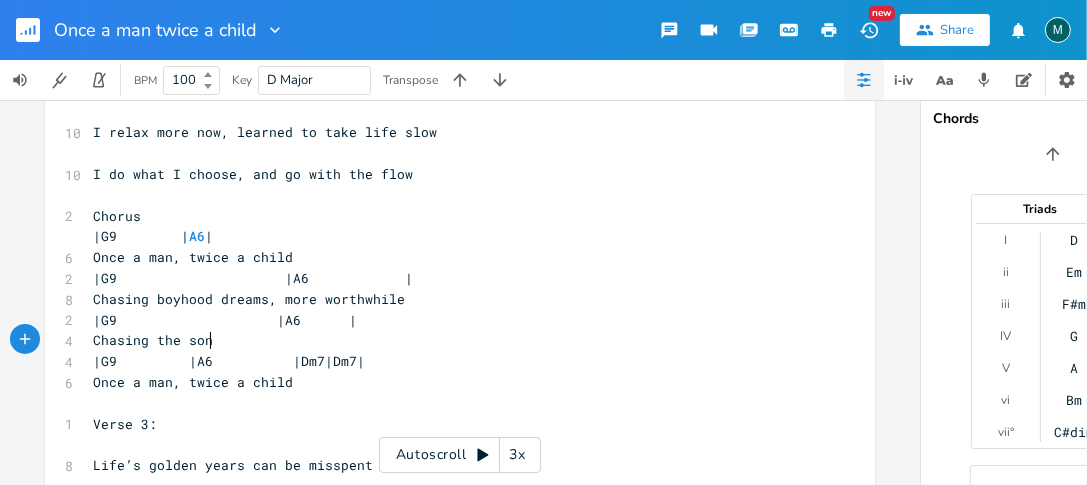 scroll, scrollTop: 0, scrollLeft: 53, axis: horizontal 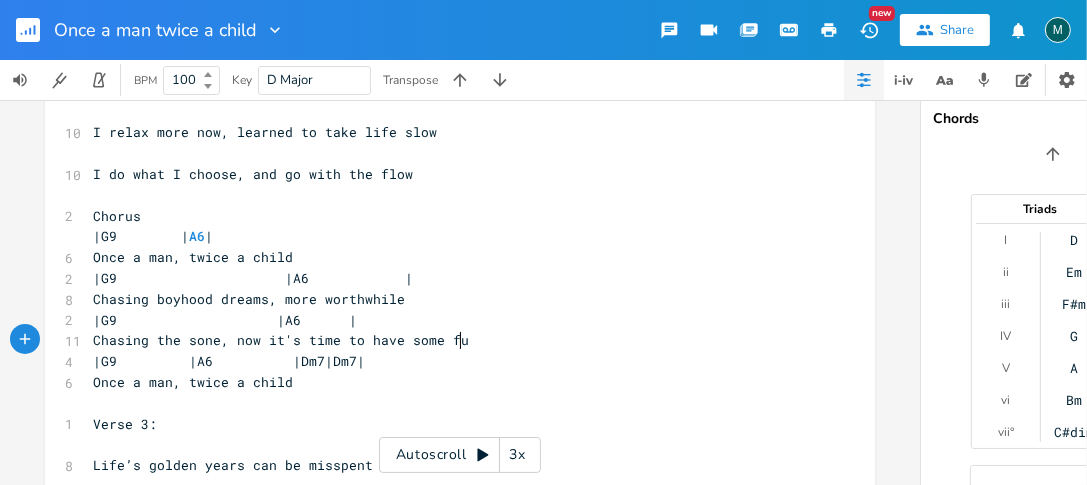 type on "the sone, now it's time to have some fun" 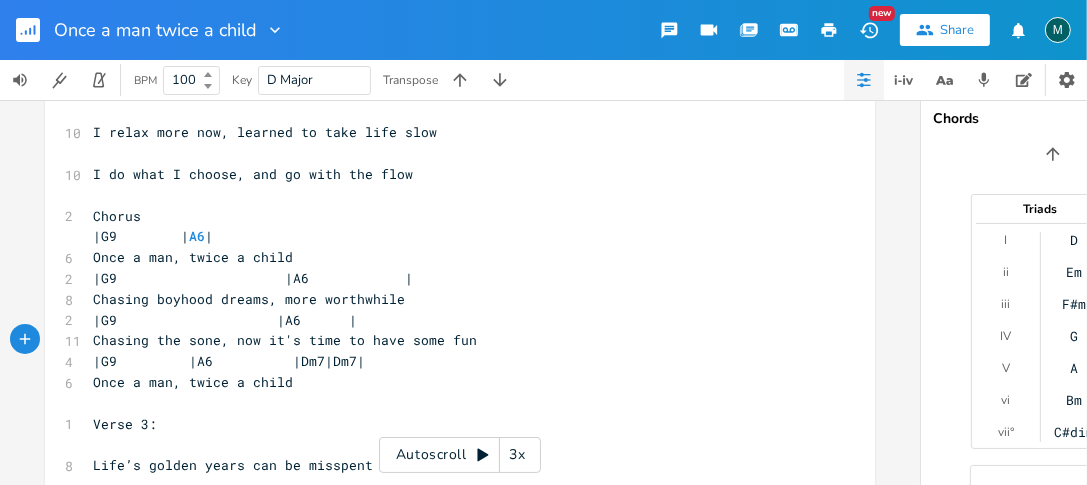 click on "Chasing the sone, now it's time to have some fun" at bounding box center [285, 340] 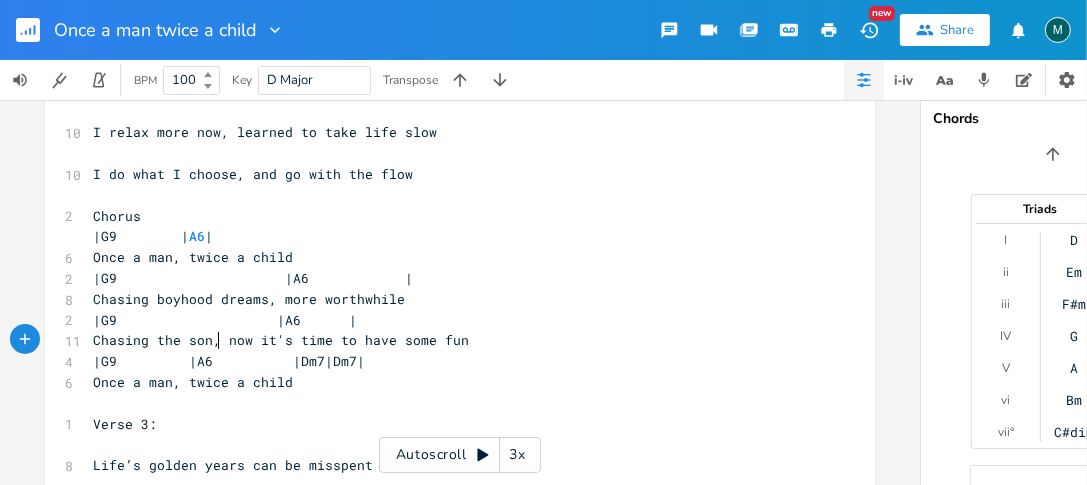 click on "Chasing the son, now it's time to have some fun" at bounding box center (281, 340) 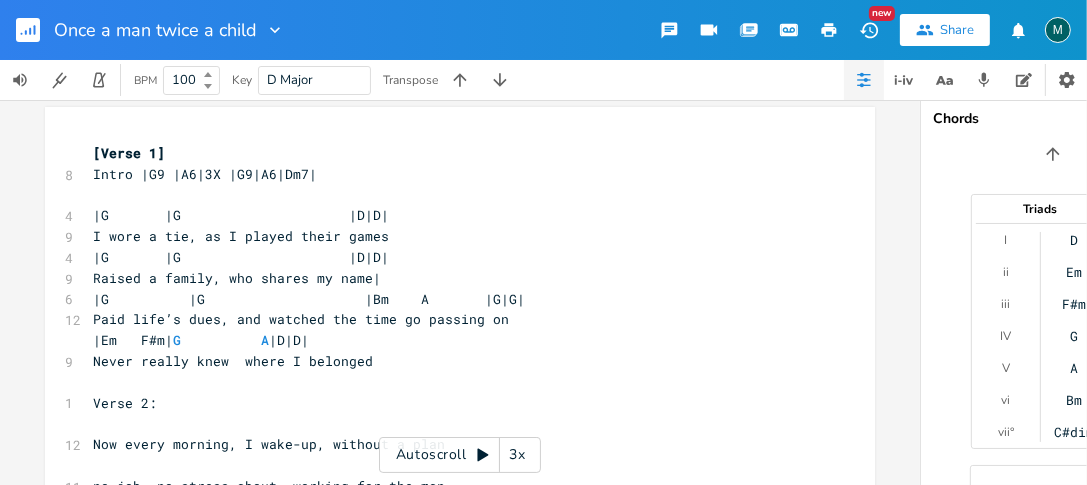 scroll, scrollTop: 0, scrollLeft: 0, axis: both 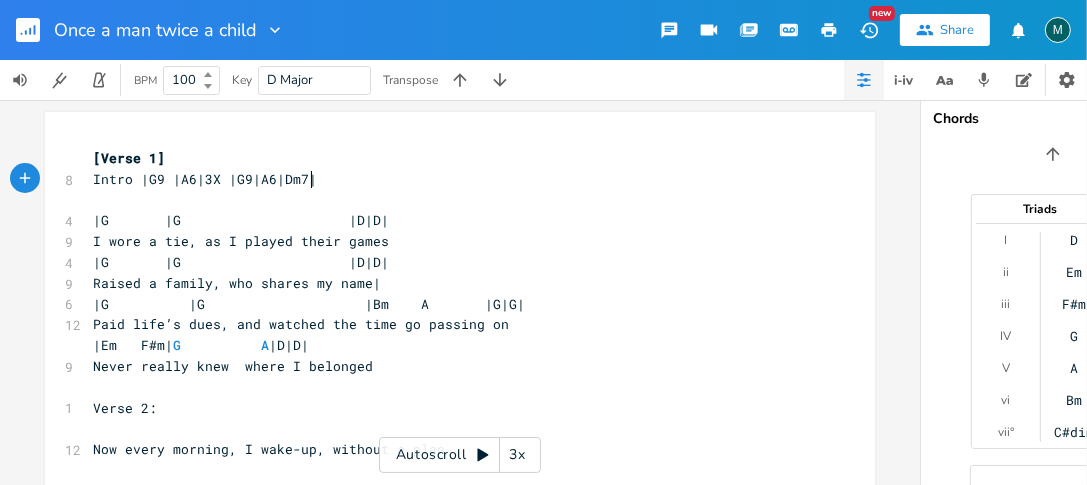click on "Intro |G9 |A6|3X |G9|A6|Dm7|" at bounding box center [450, 179] 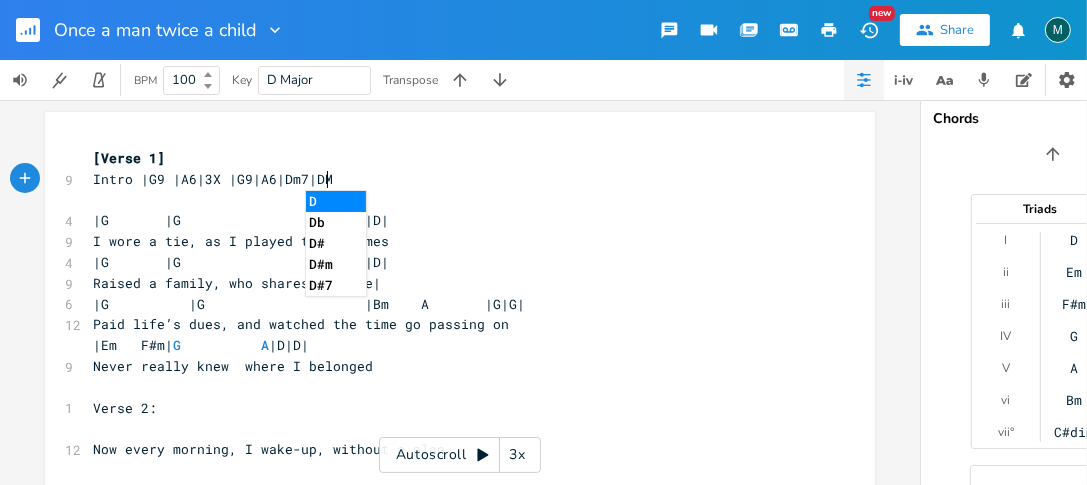 scroll, scrollTop: 0, scrollLeft: 19, axis: horizontal 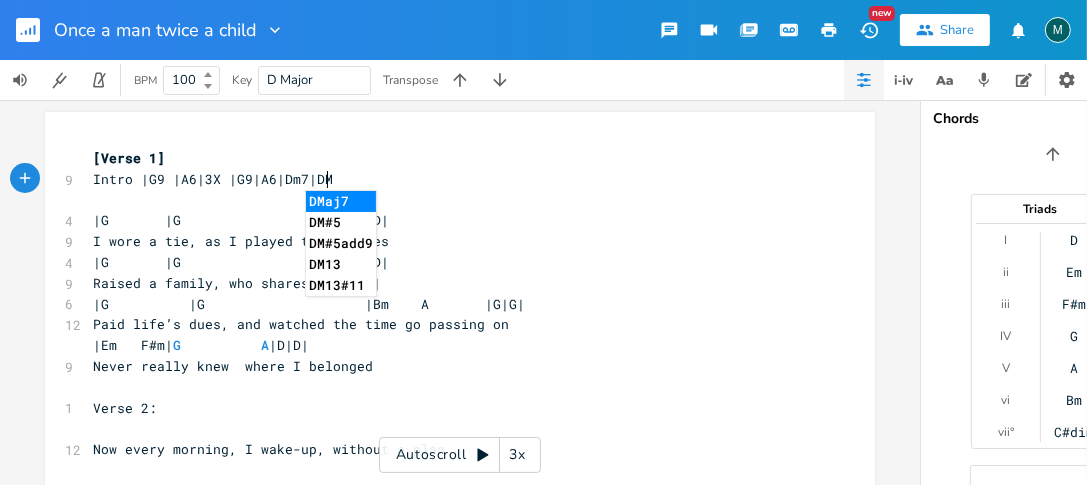 type on "DM7" 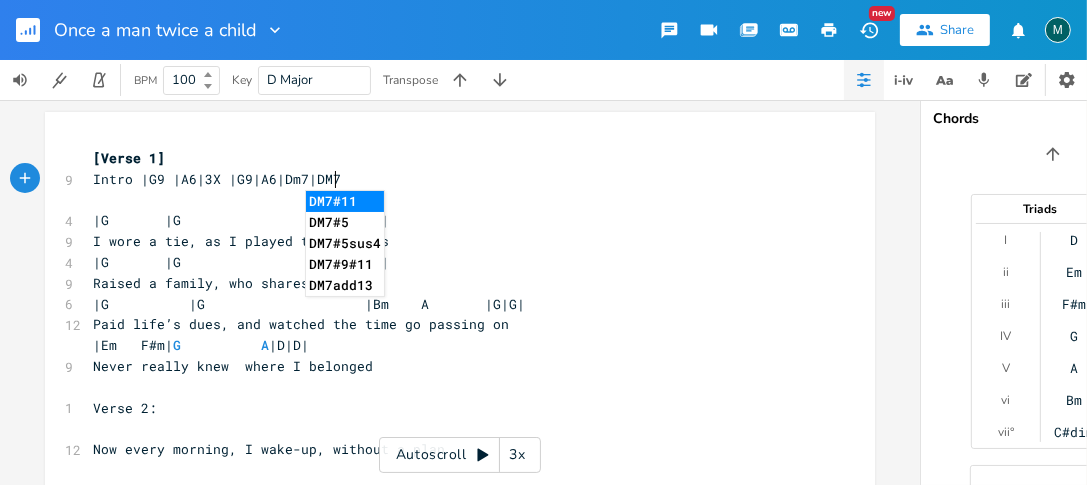 drag, startPoint x: 341, startPoint y: 174, endPoint x: 409, endPoint y: 164, distance: 68.73136 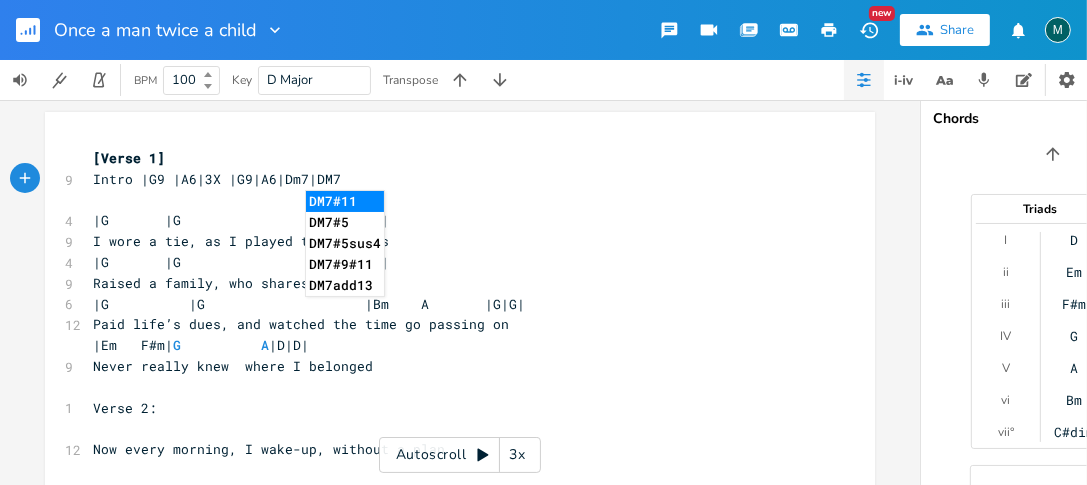 click on "Intro |G9 |A6|3X |G9|A6|Dm7|DM7" at bounding box center [217, 179] 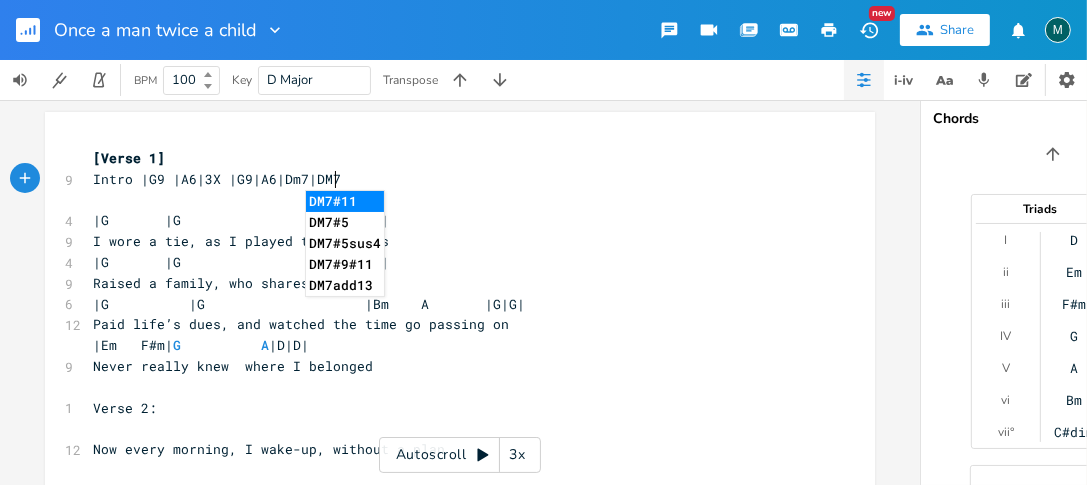 scroll, scrollTop: 0, scrollLeft: 3, axis: horizontal 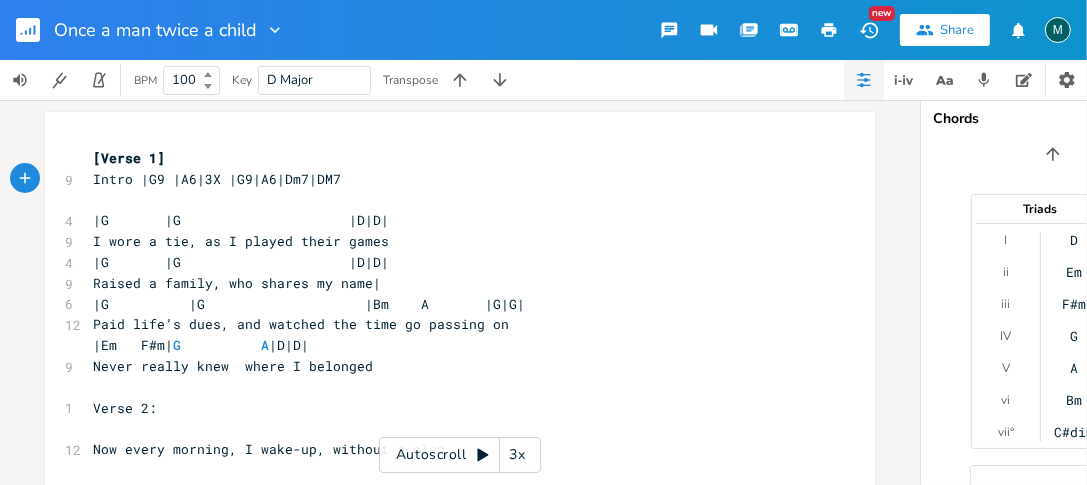 click on "Intro |G9 |A6|3X |G9|A6|Dm7|DM7" at bounding box center [217, 179] 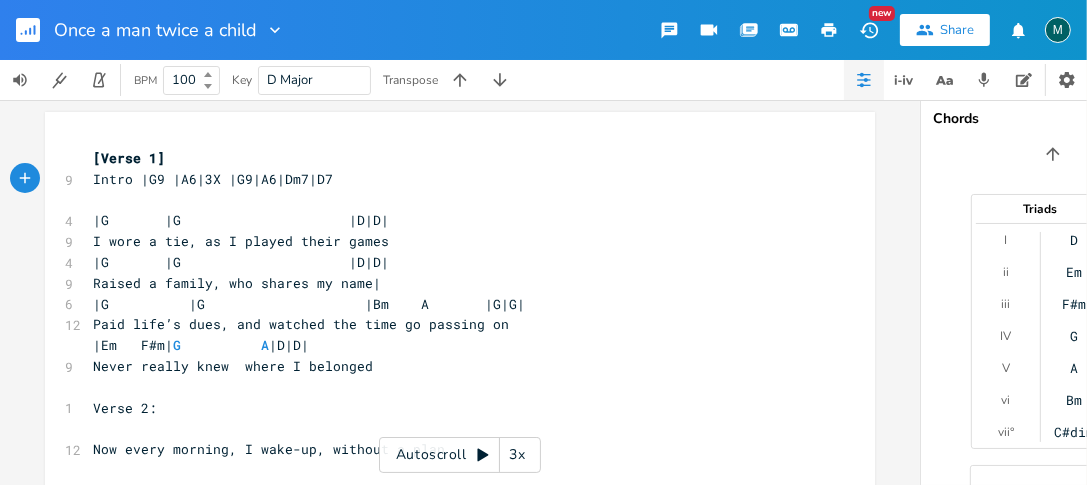 type on "M" 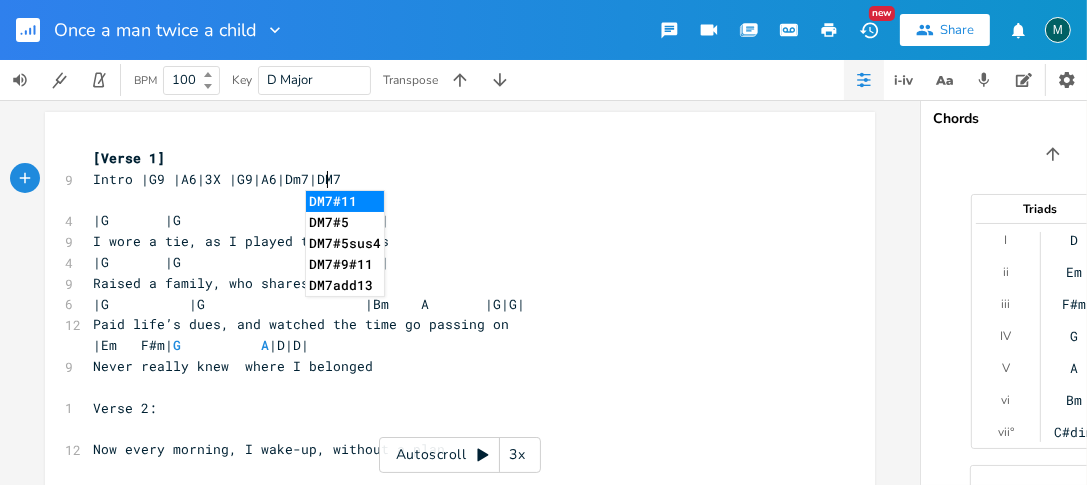 click on "Intro |G9 |A6|3X |G9|A6|Dm7|DM7" at bounding box center (450, 179) 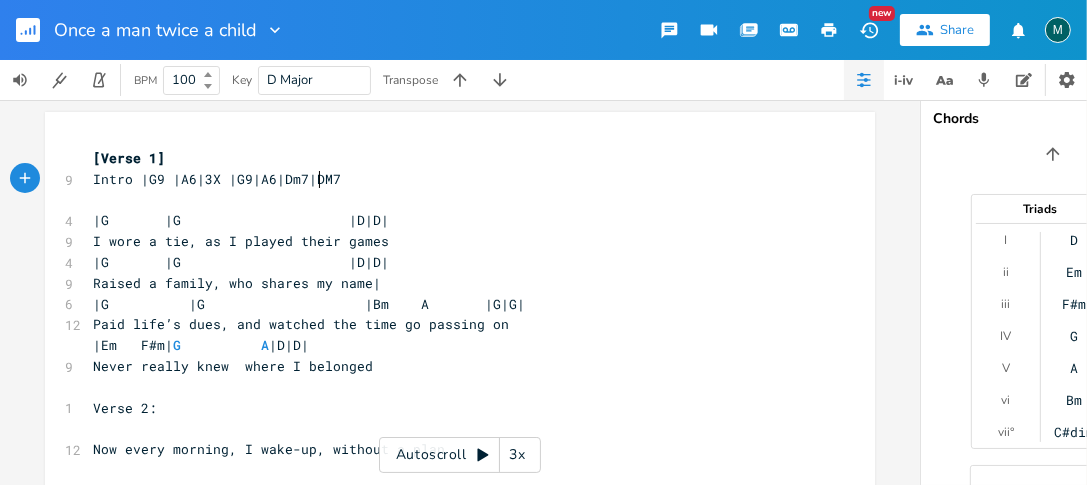 click on "Intro |G9 |A6|3X |G9|A6|Dm7|DM7" at bounding box center [217, 179] 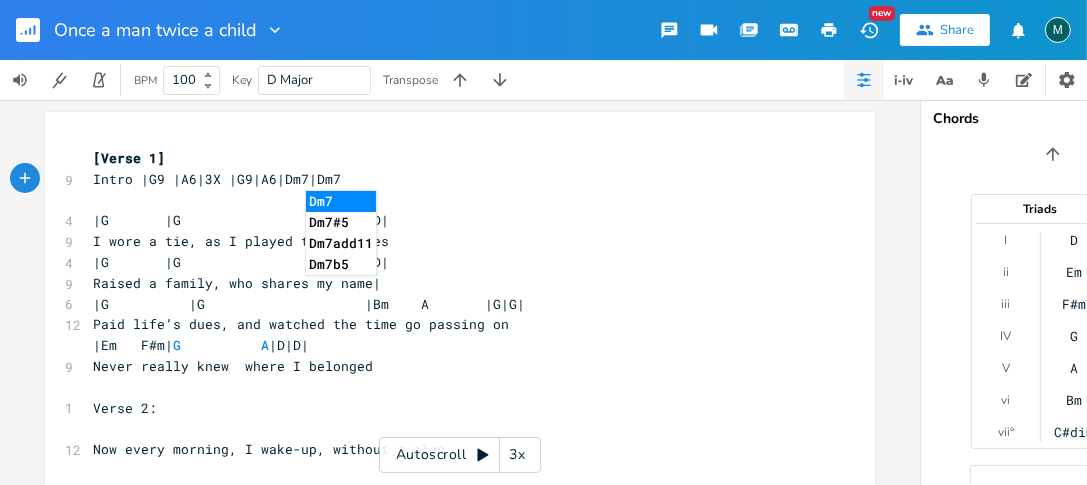 type on "m" 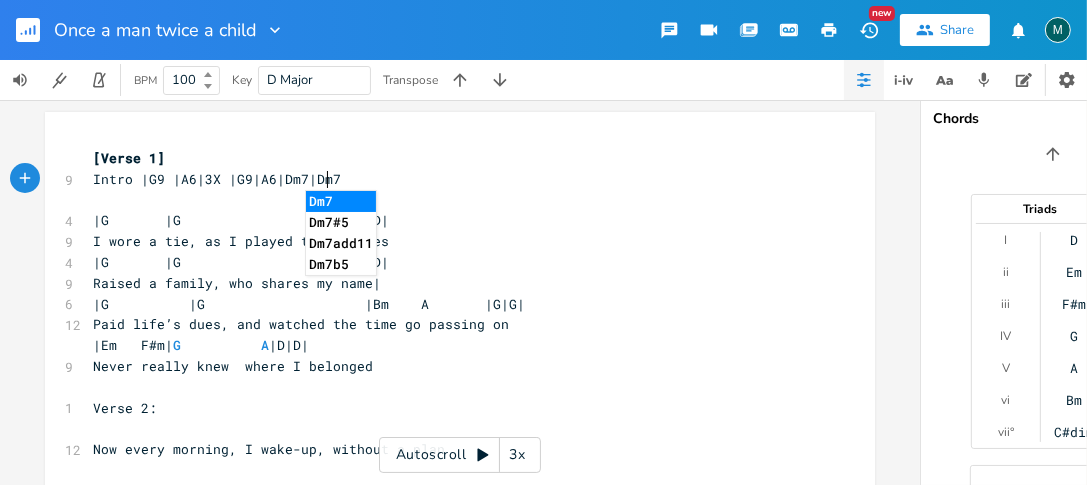 drag, startPoint x: 341, startPoint y: 200, endPoint x: 476, endPoint y: 220, distance: 136.47343 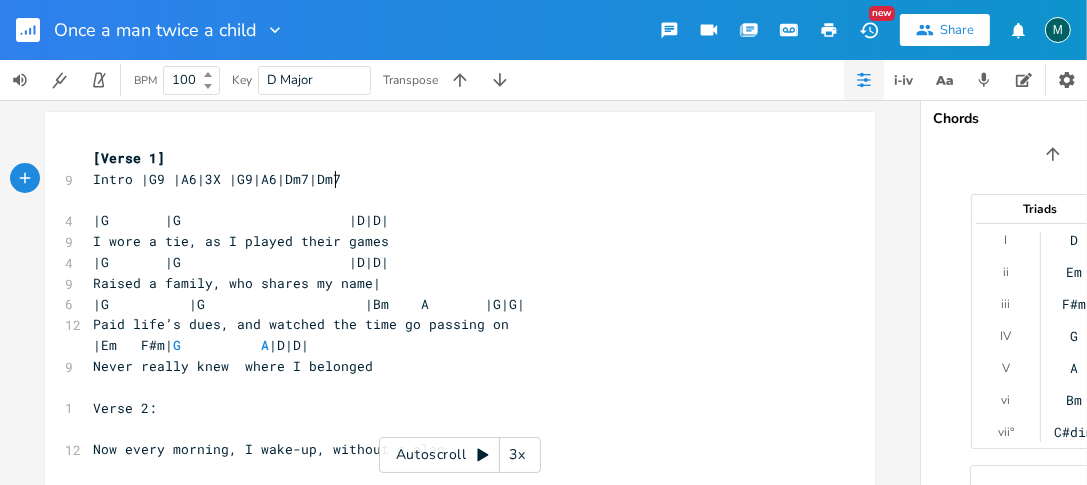 type on "|" 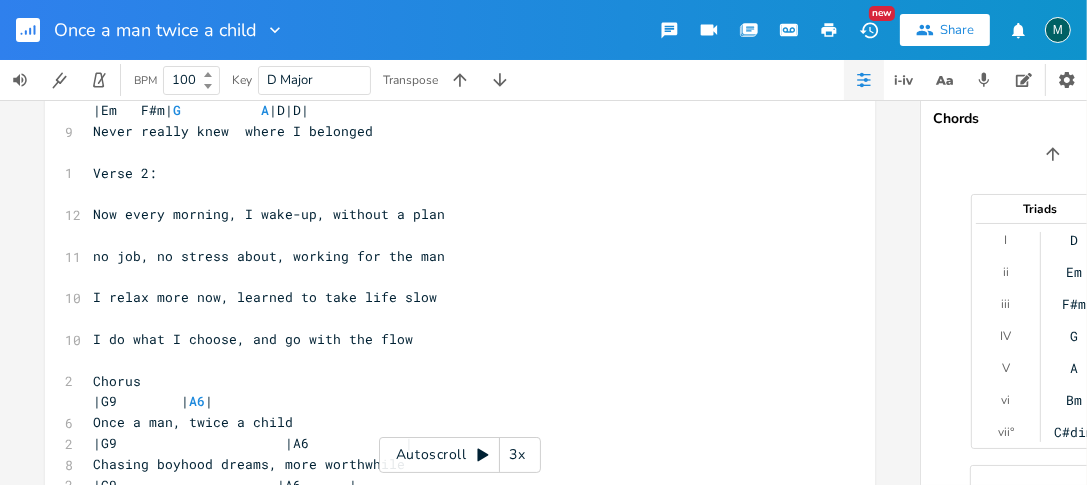 scroll, scrollTop: 200, scrollLeft: 0, axis: vertical 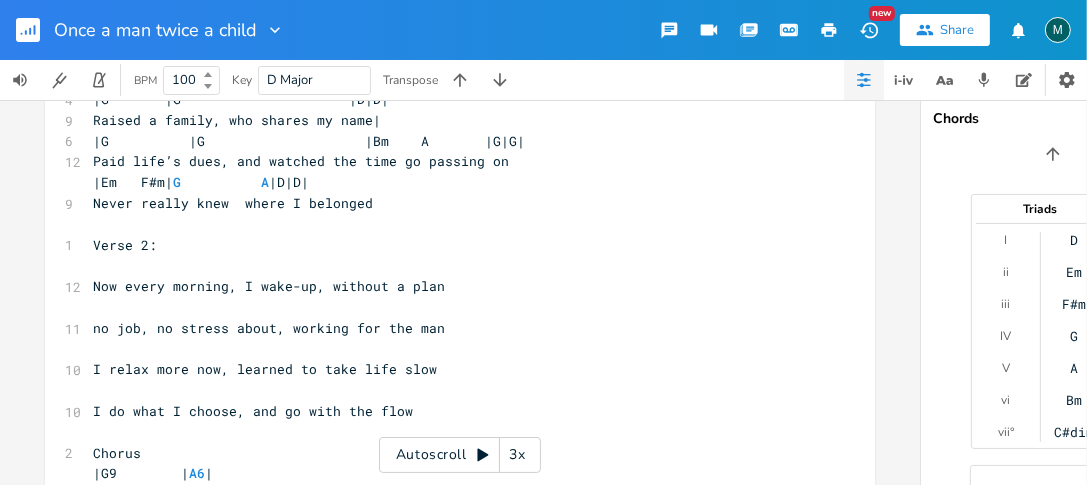 click on "Never really knew  where I belonged" at bounding box center [450, 203] 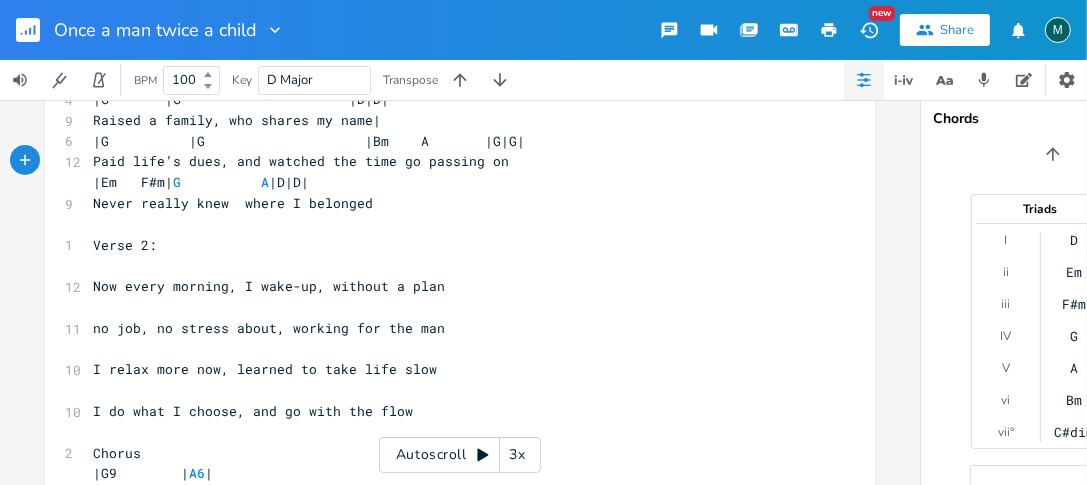 click on "Never really knew  where I belonged" at bounding box center [450, 203] 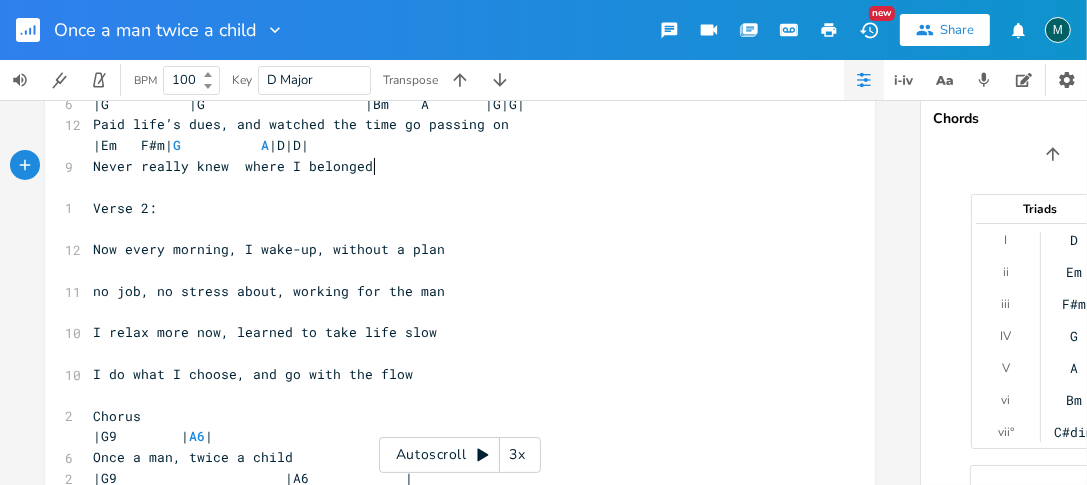 scroll, scrollTop: 300, scrollLeft: 0, axis: vertical 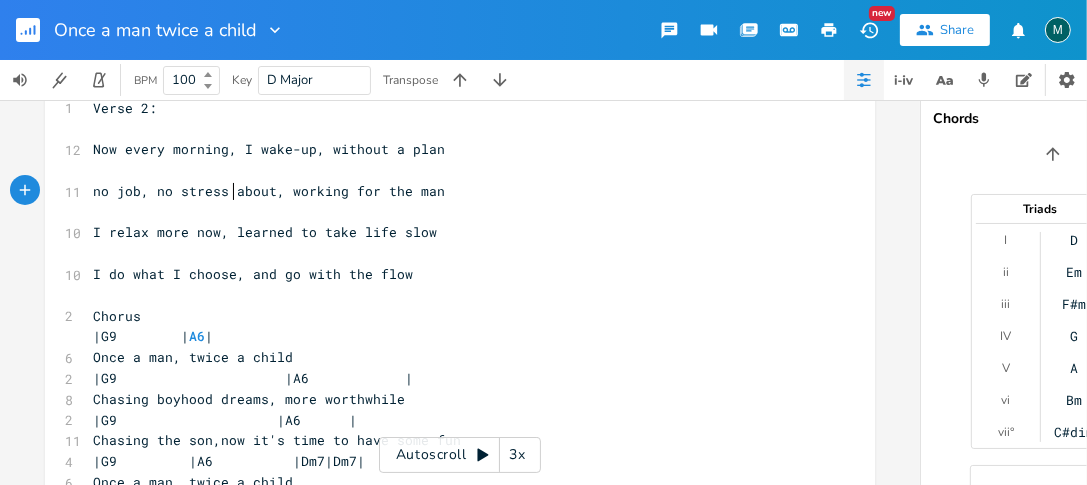 click on "no job, no stress about, working for the man" at bounding box center (269, 191) 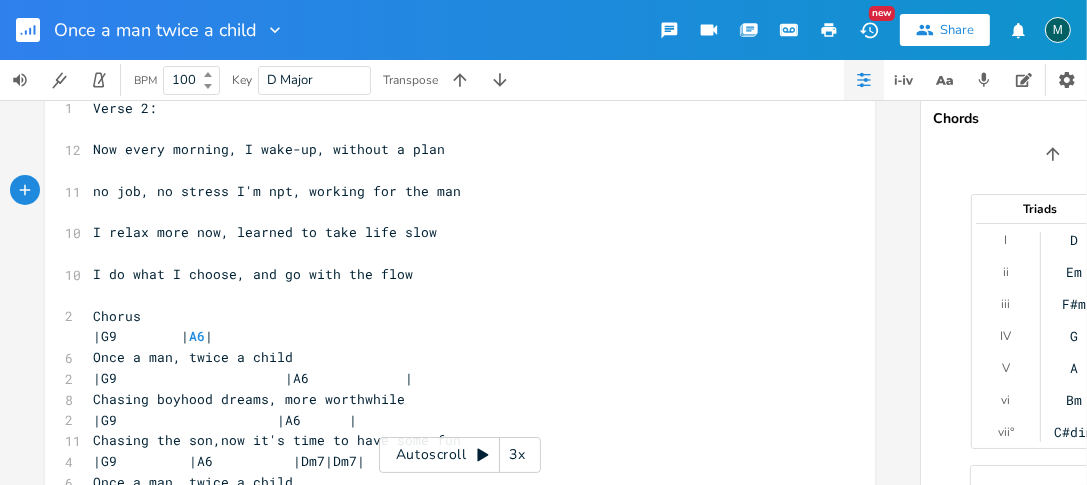 scroll, scrollTop: 0, scrollLeft: 43, axis: horizontal 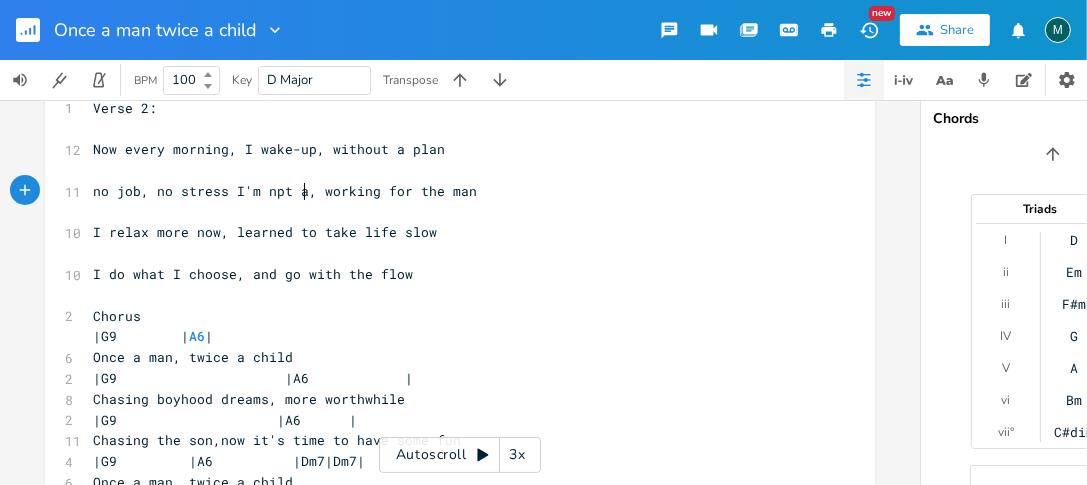 type on "I'm npt a" 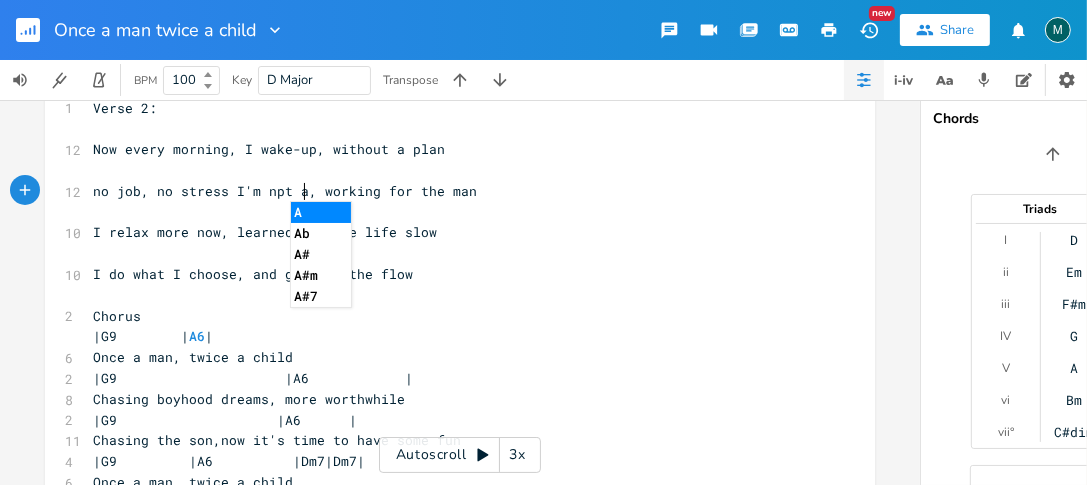 click on "no job, no stress I'm npt a, working for the man" at bounding box center (450, 191) 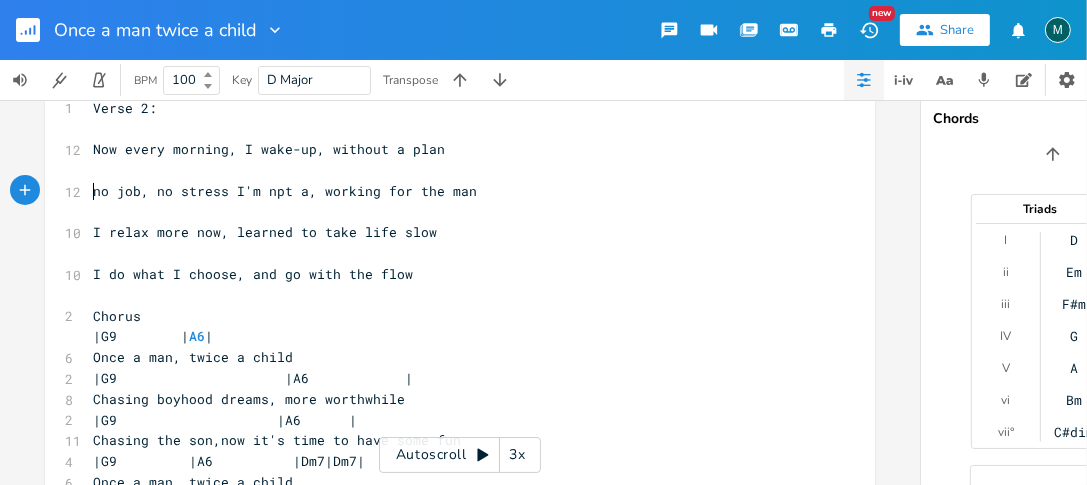 click on "no job, no stress I'm npt a, working for the man" at bounding box center (450, 191) 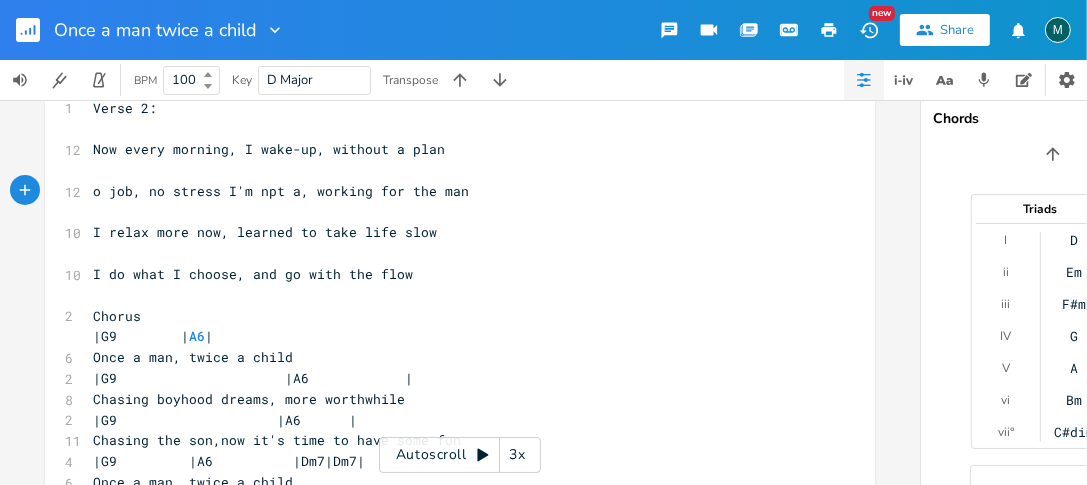 type on "N" 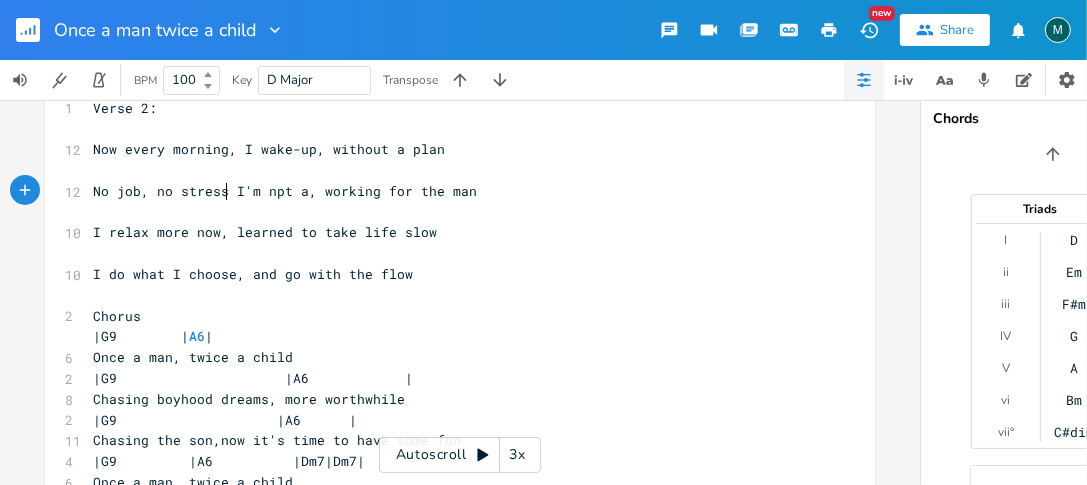 click on "No job, no stress I'm npt a, working for the man" at bounding box center (285, 191) 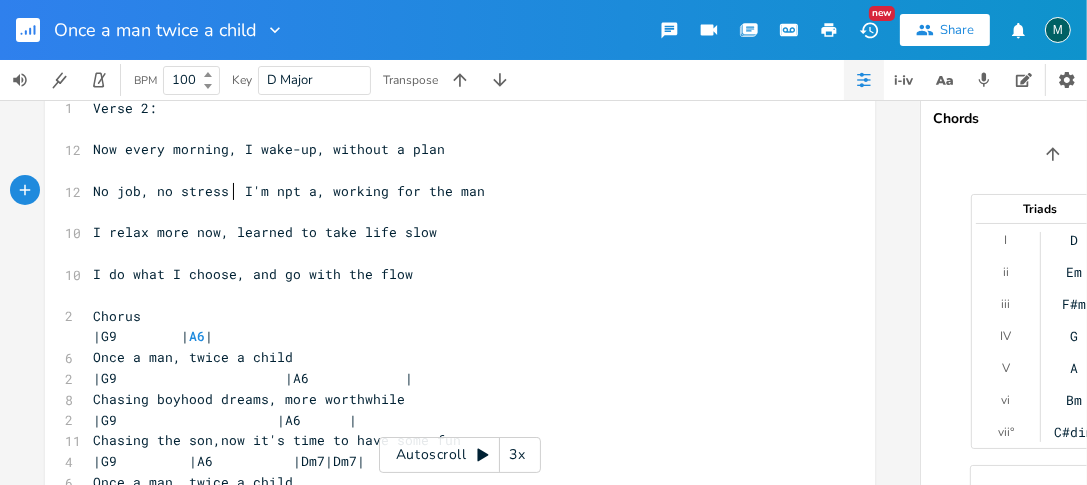 scroll, scrollTop: 0, scrollLeft: 3, axis: horizontal 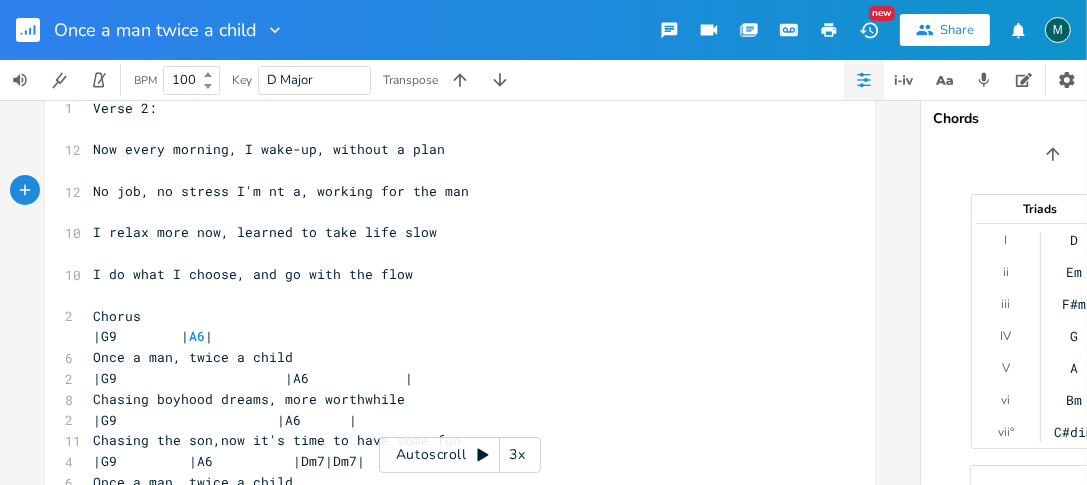 type on "o" 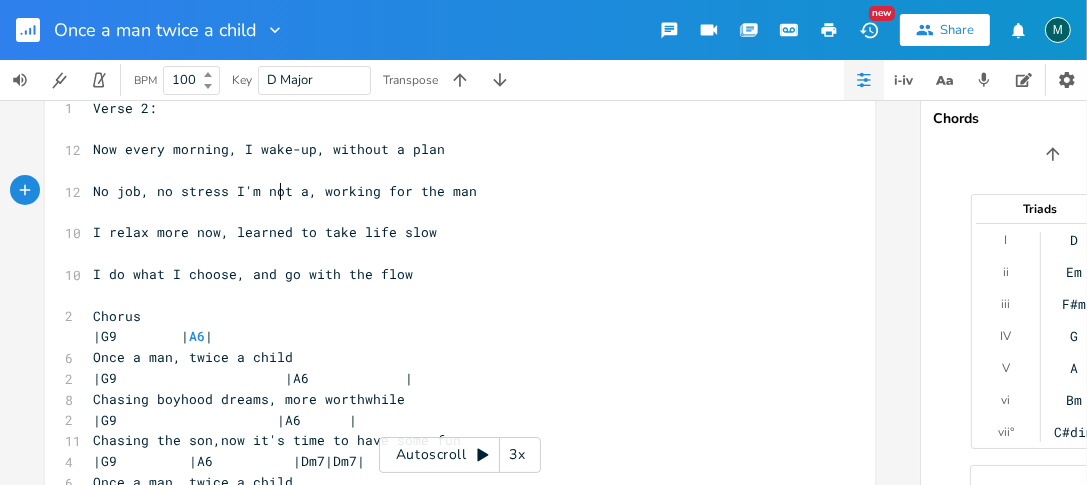 scroll, scrollTop: 0, scrollLeft: 5, axis: horizontal 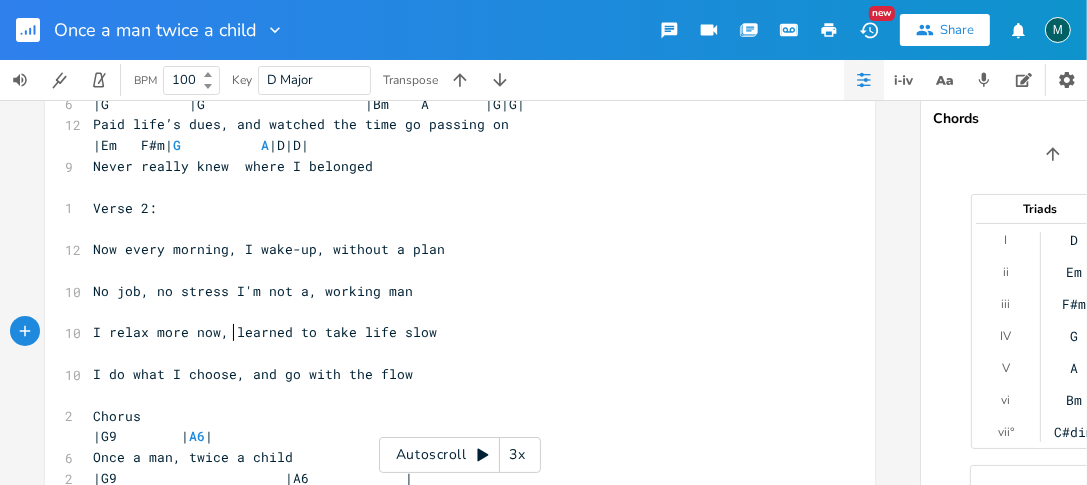 click on "I relax more now, learned to take life slow" at bounding box center (265, 332) 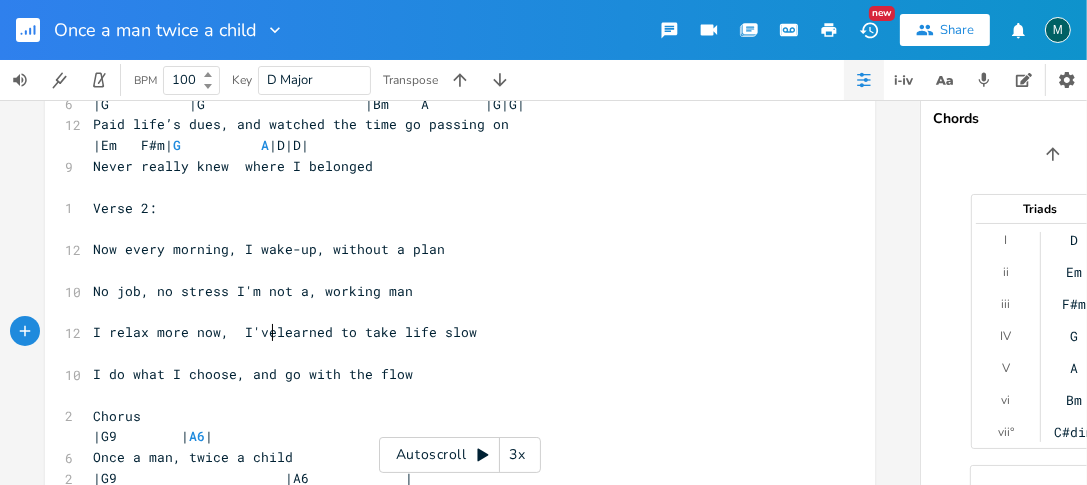 type on "I've" 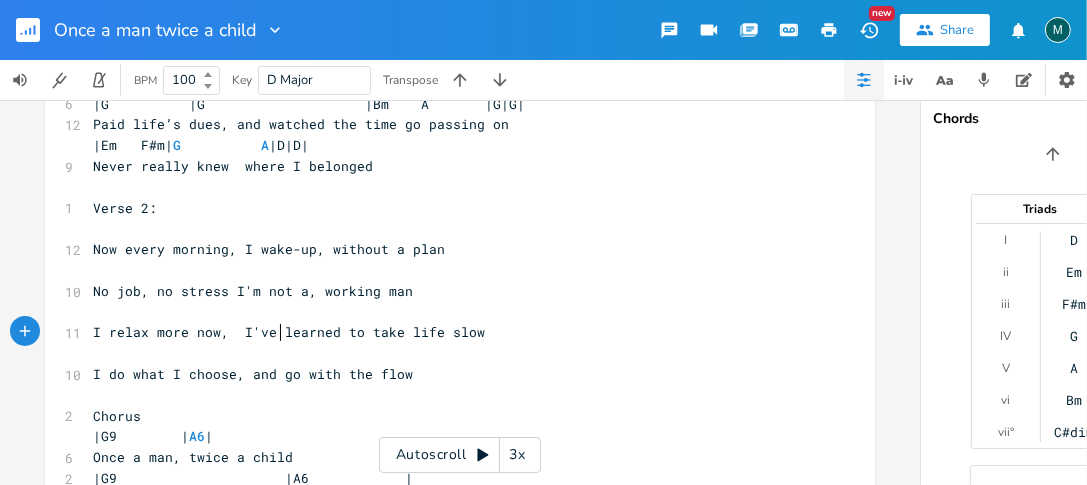 scroll, scrollTop: 0, scrollLeft: 25, axis: horizontal 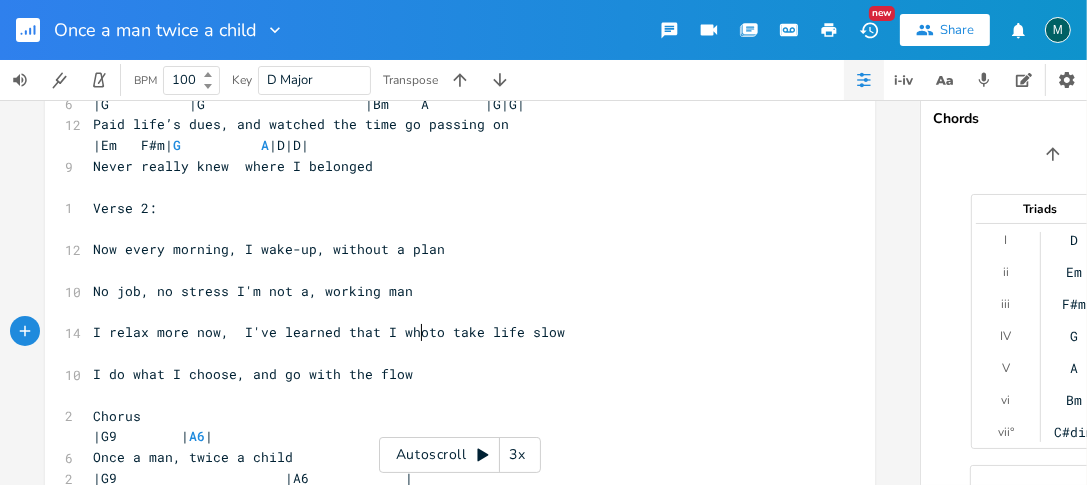 type on "that I whol" 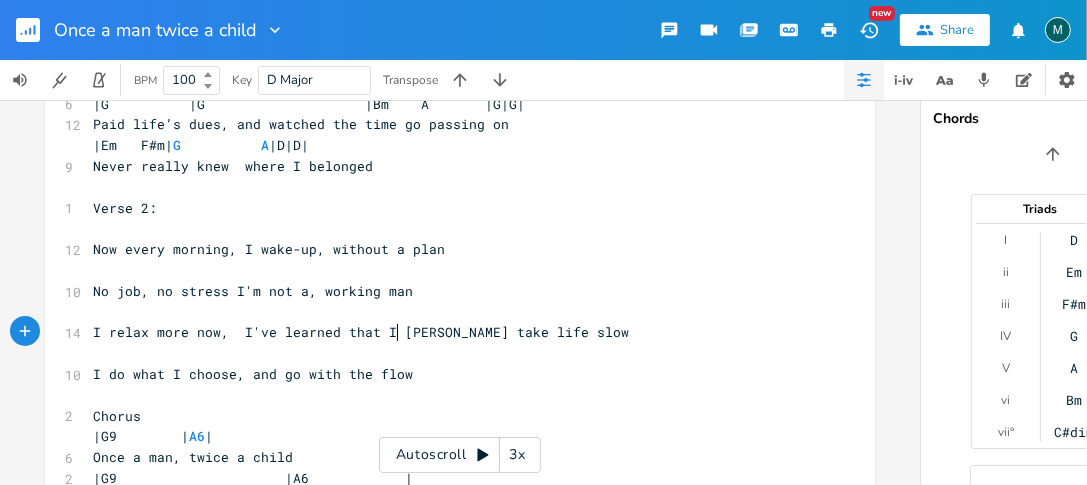 type on "s" 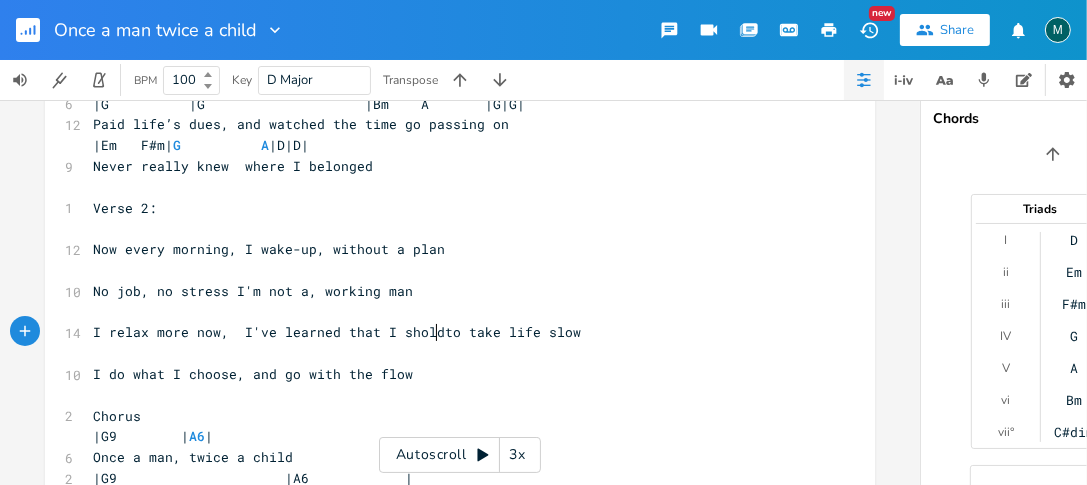 type on "d" 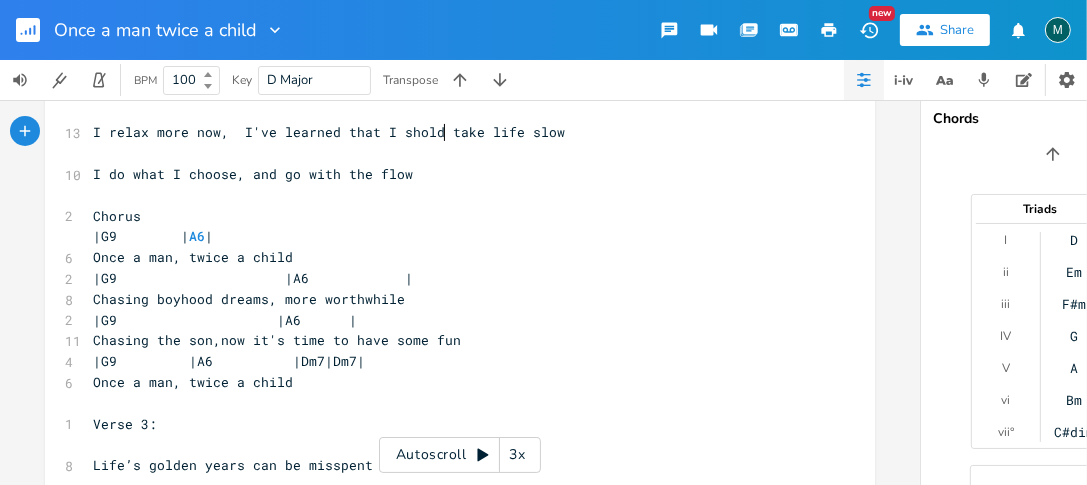 scroll, scrollTop: 500, scrollLeft: 0, axis: vertical 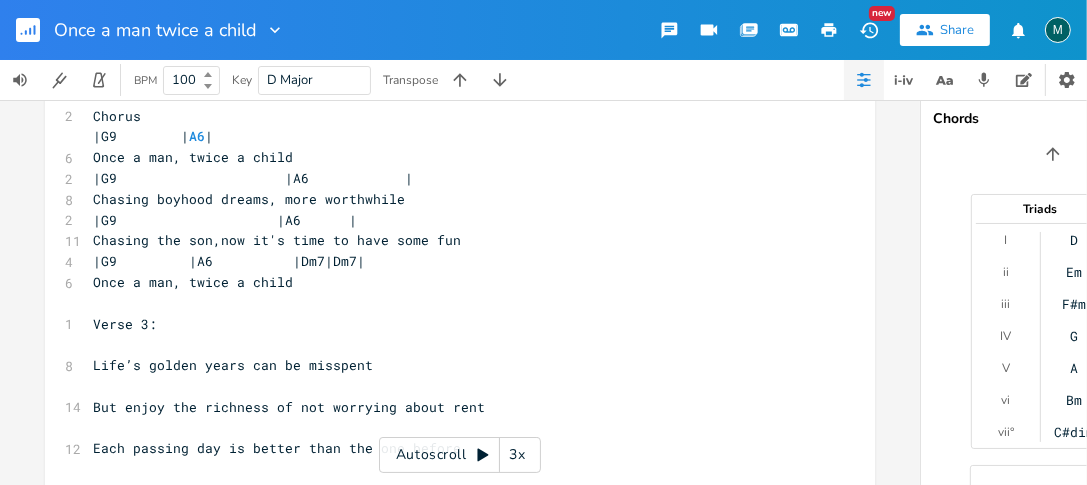 click on "Chasing boyhood dreams, more worthwhile" at bounding box center (249, 199) 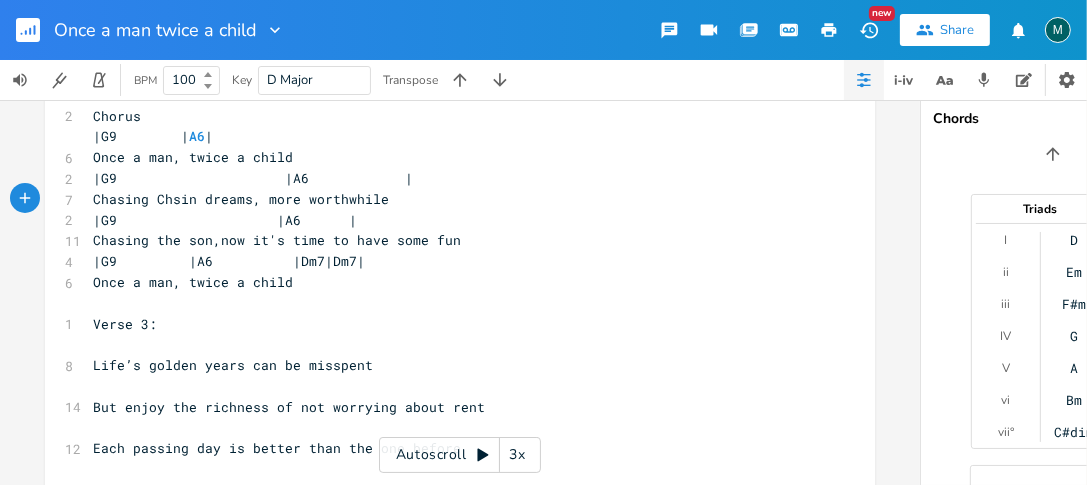 scroll, scrollTop: 0, scrollLeft: 35, axis: horizontal 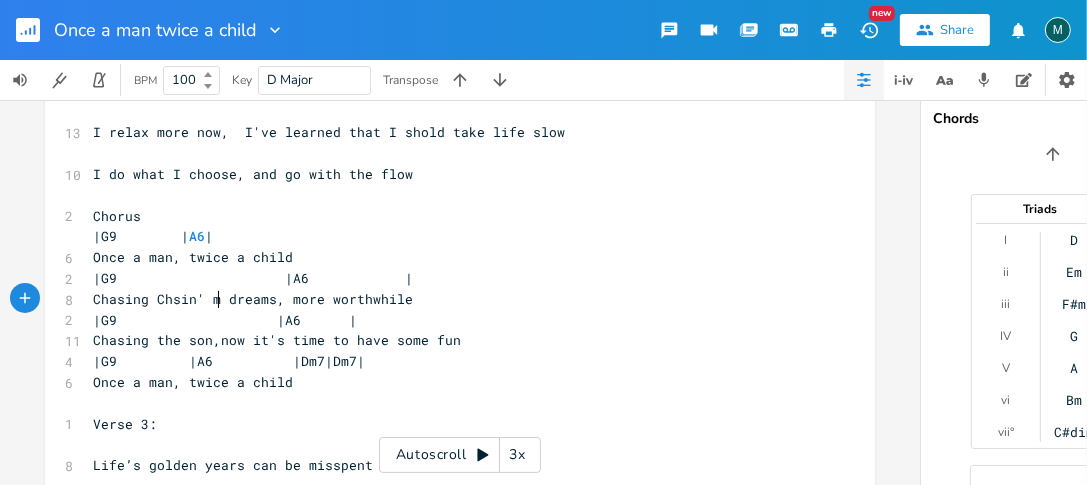 type on "Chsin' mt" 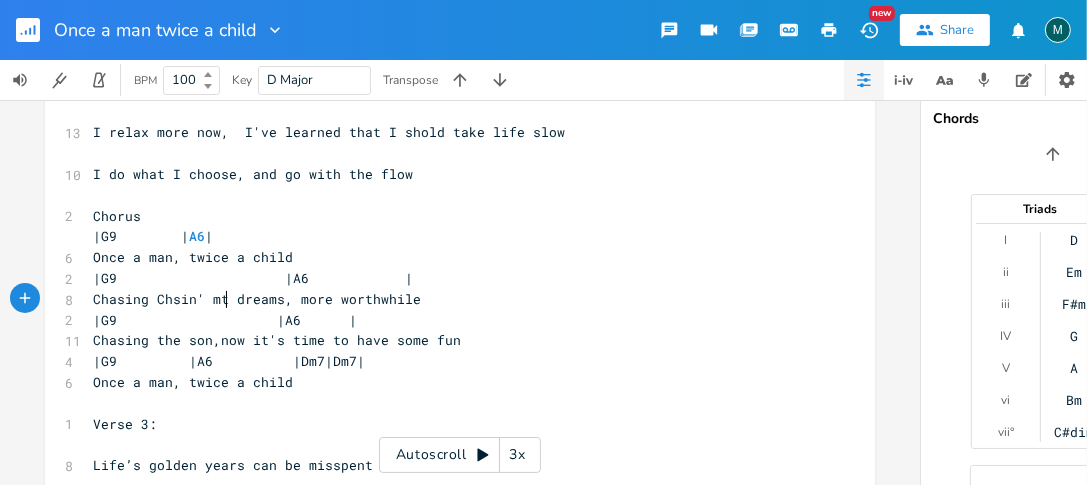scroll, scrollTop: 0, scrollLeft: 54, axis: horizontal 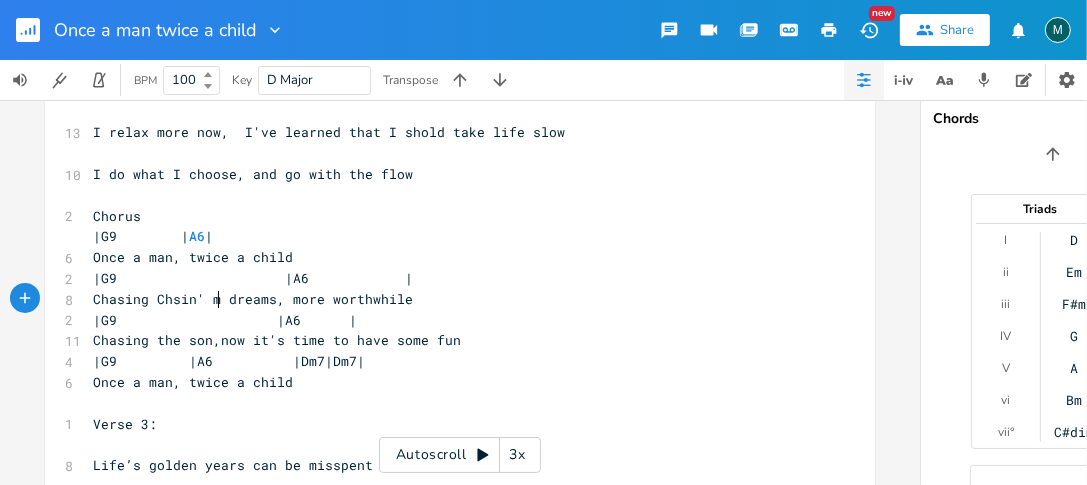 type on "y" 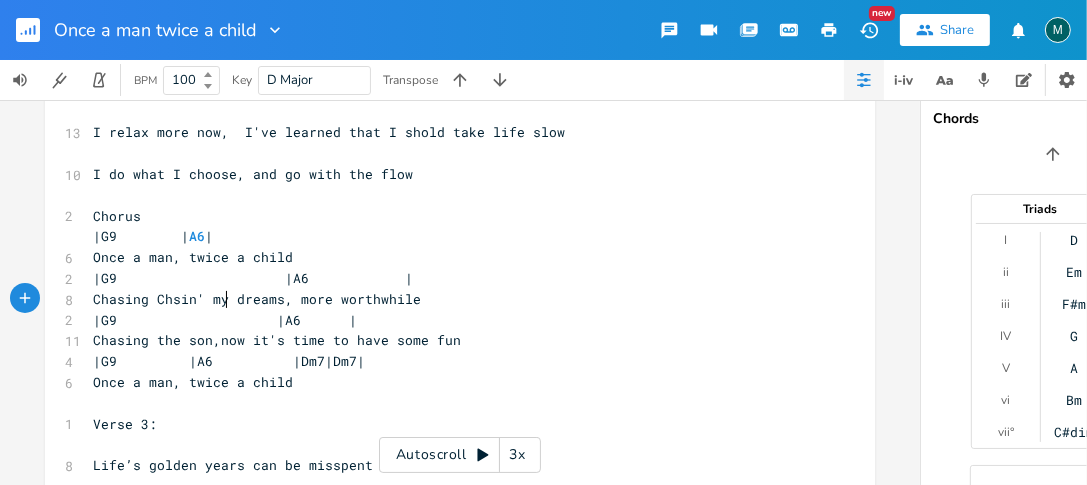 scroll, scrollTop: 0, scrollLeft: 7, axis: horizontal 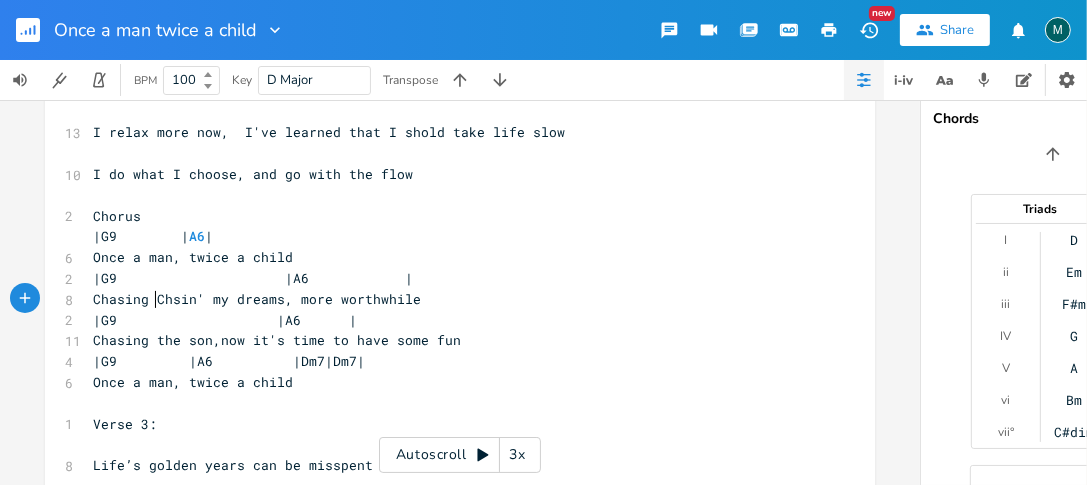 click on "Chasing Chsin' my dreams, more worthwhile" at bounding box center [257, 299] 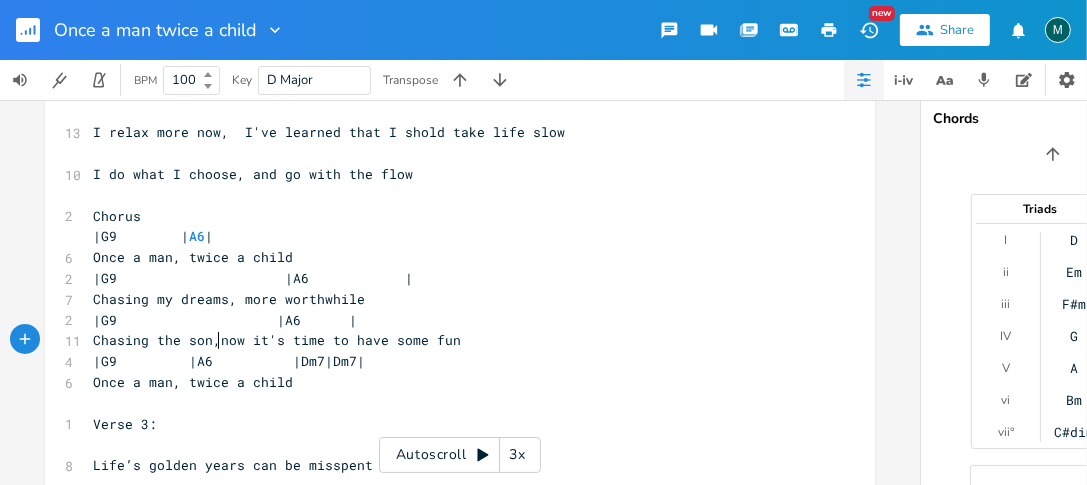 click on "Chasing the son,now it's time to have some fun" at bounding box center [277, 340] 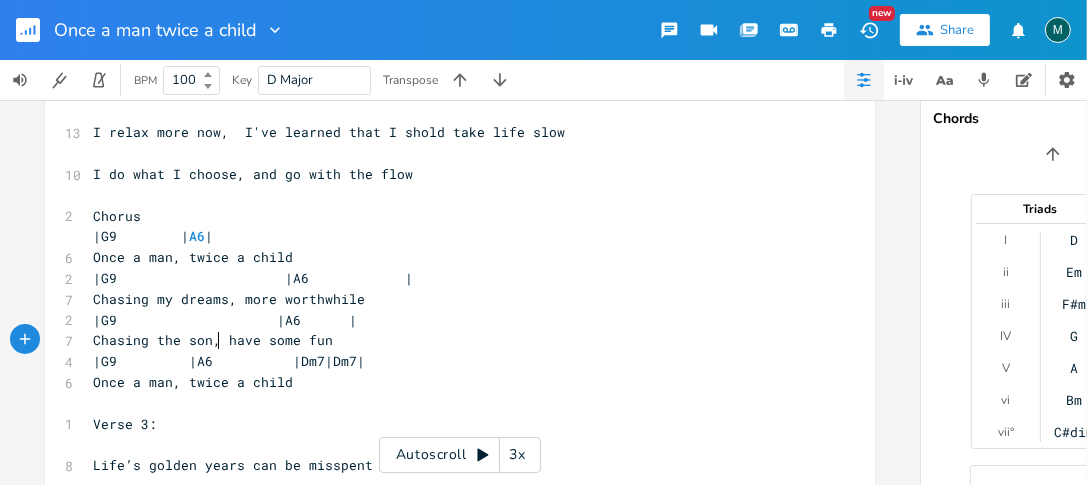 drag, startPoint x: 206, startPoint y: 343, endPoint x: 216, endPoint y: 338, distance: 11.18034 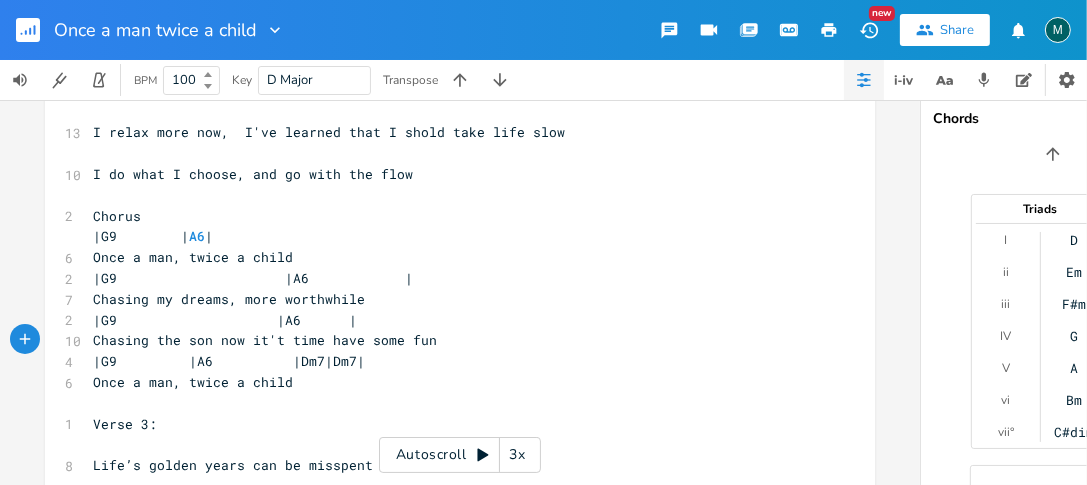 scroll, scrollTop: 0, scrollLeft: 80, axis: horizontal 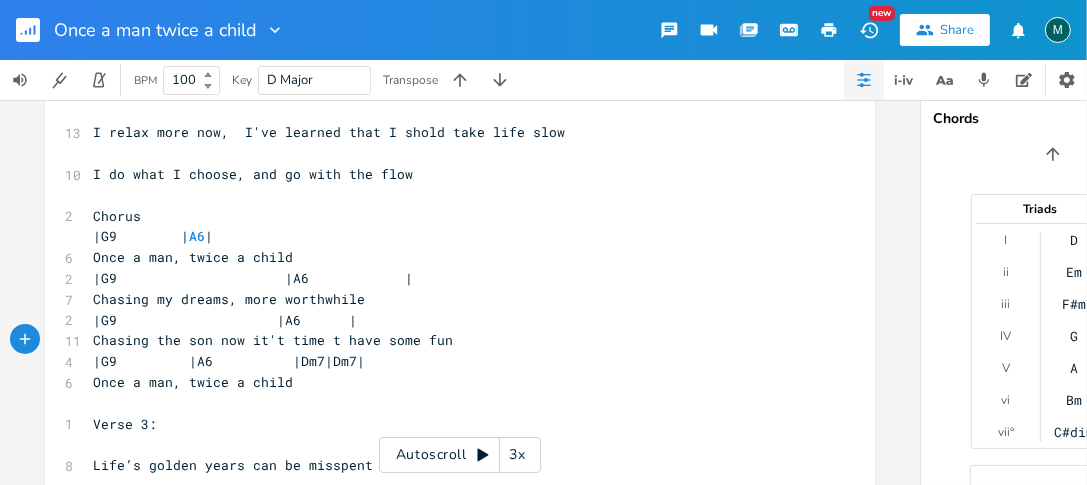 type on "now it't time to" 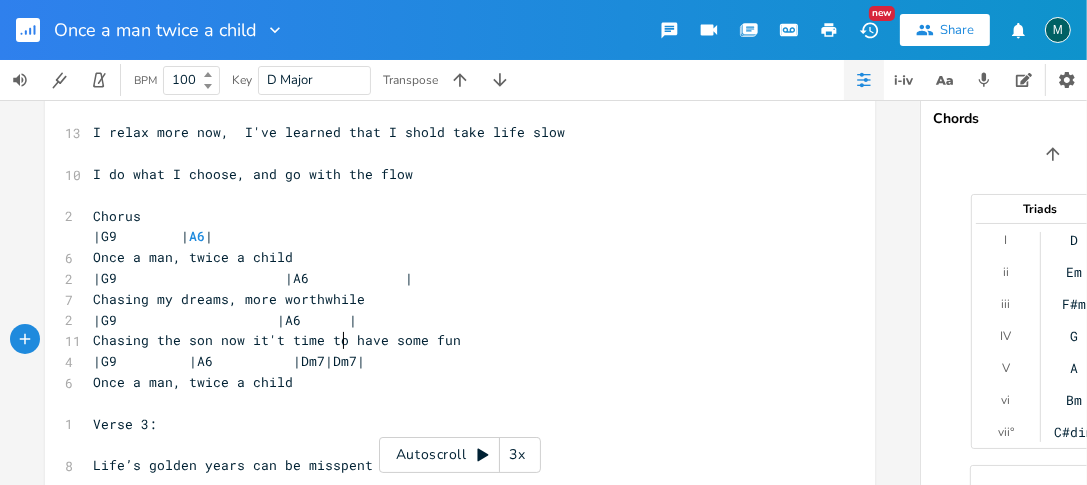 type 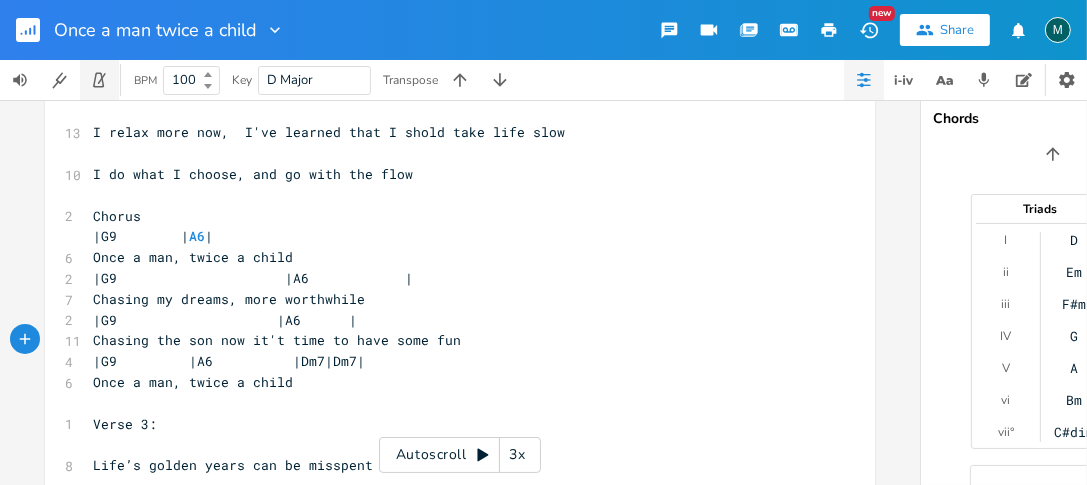 click 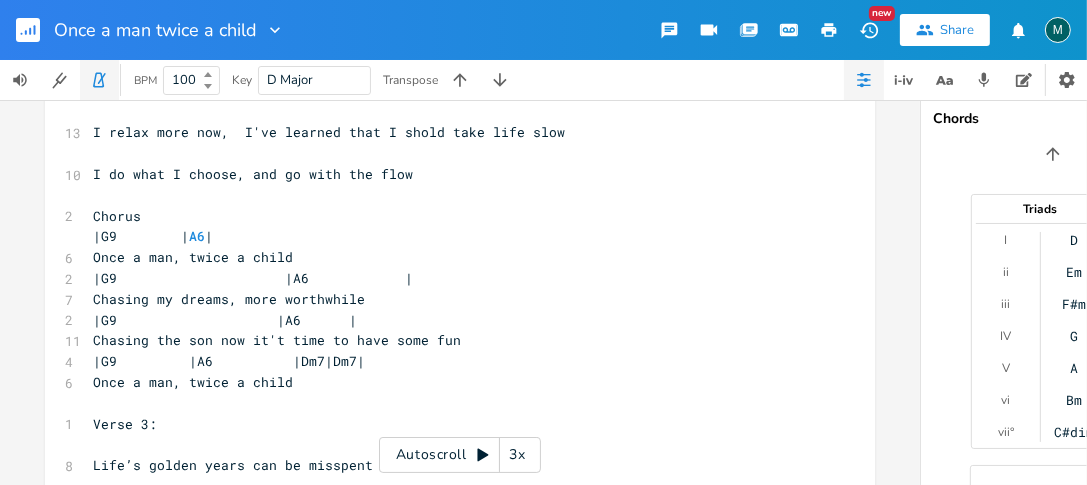 click 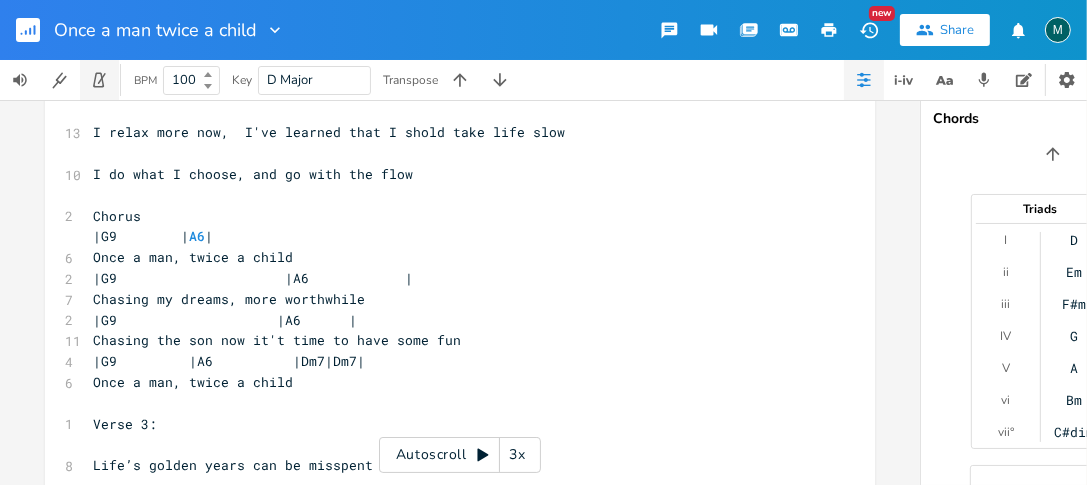 click 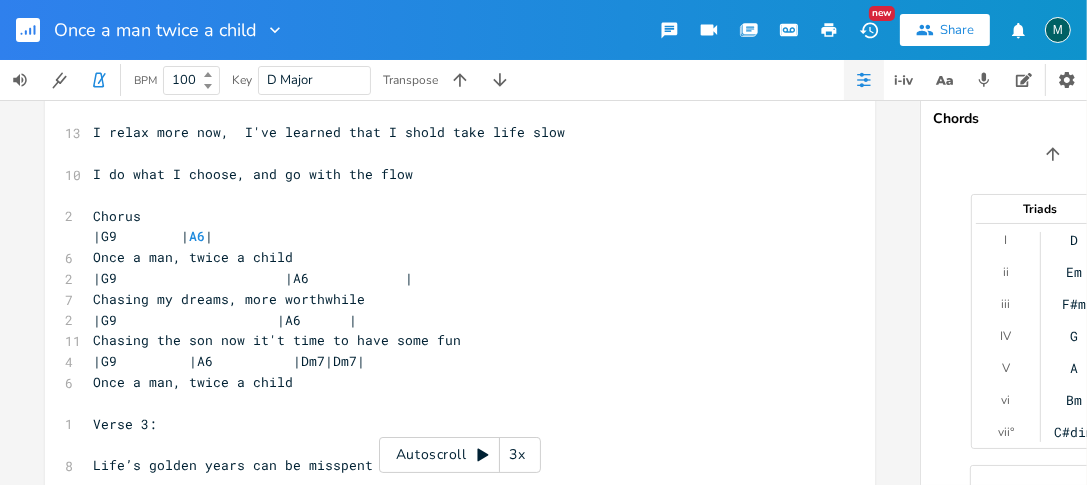 type 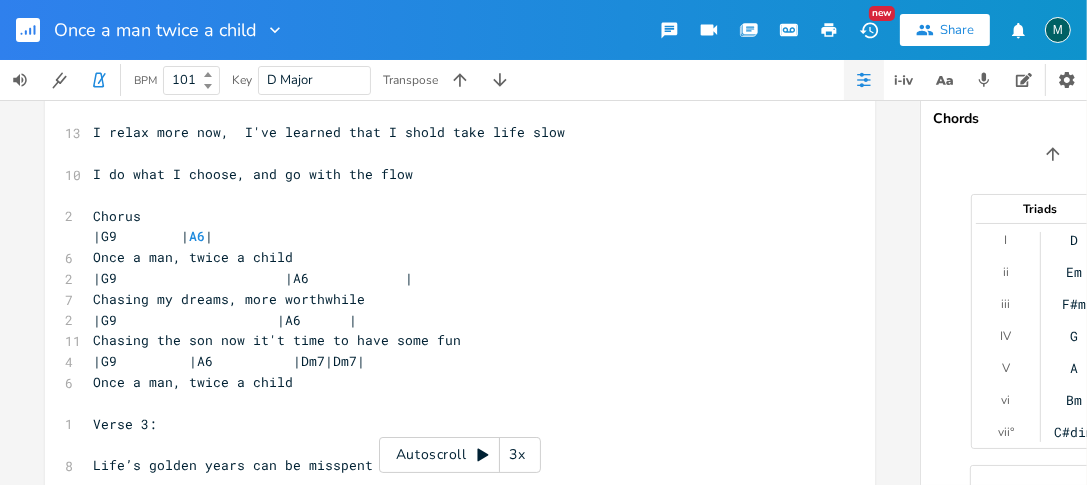 click at bounding box center (206, 75) 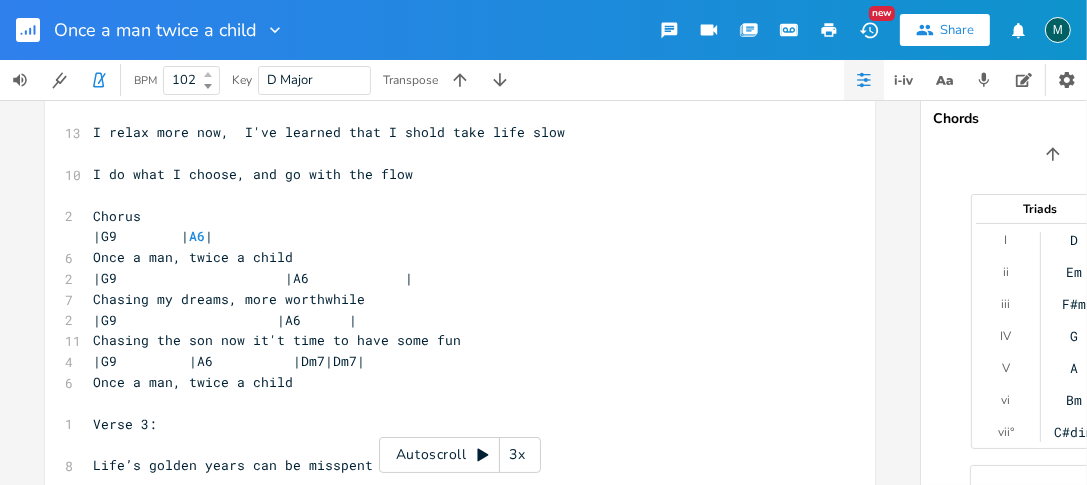 click at bounding box center (206, 75) 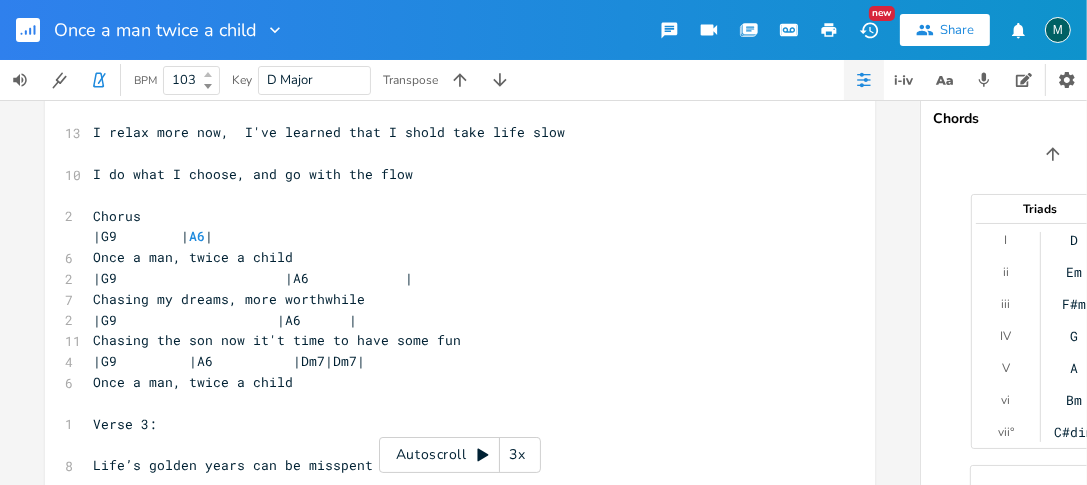 click at bounding box center (206, 75) 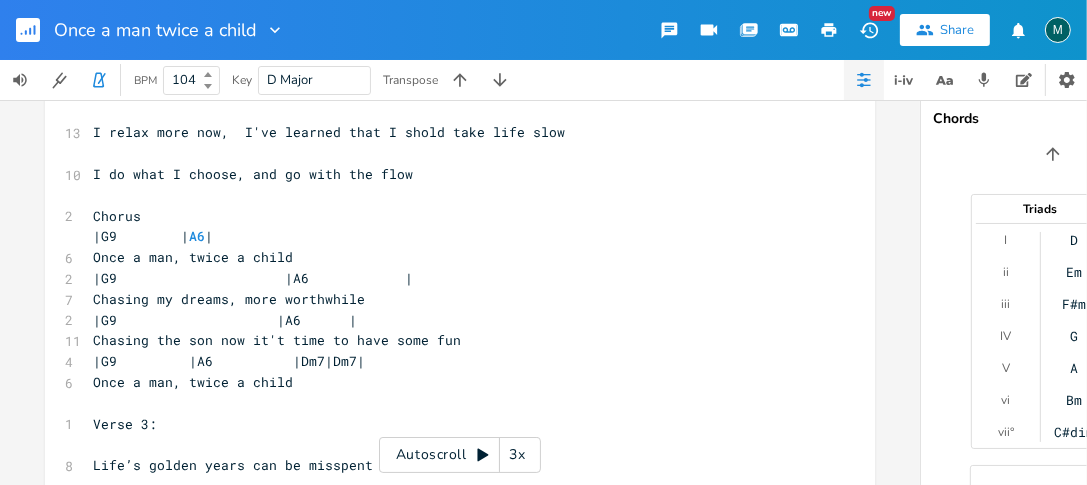 click at bounding box center [206, 75] 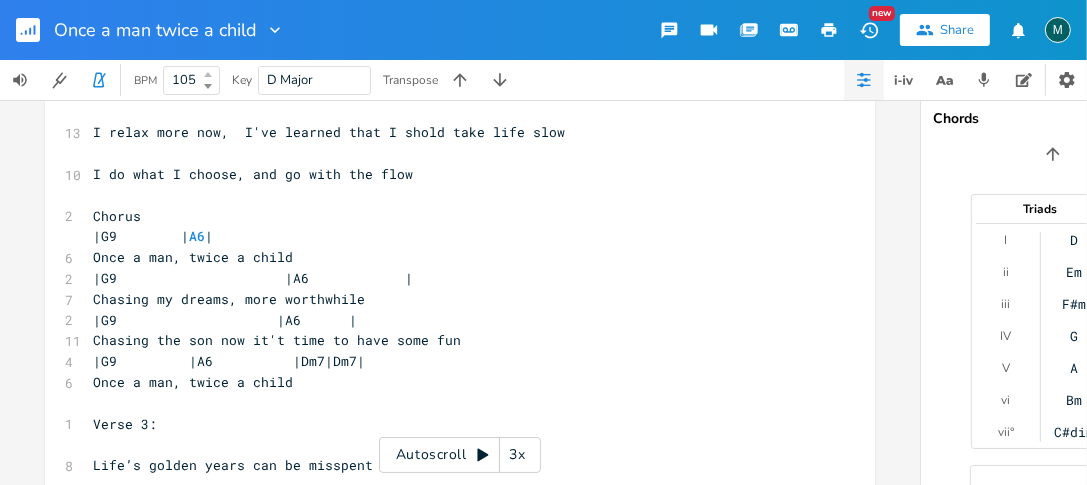 click at bounding box center (206, 75) 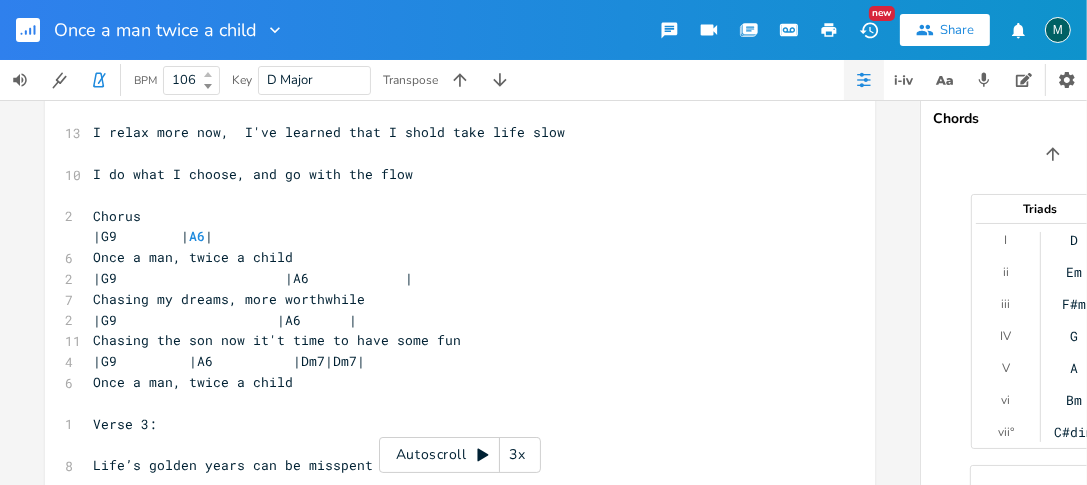 click at bounding box center [206, 75] 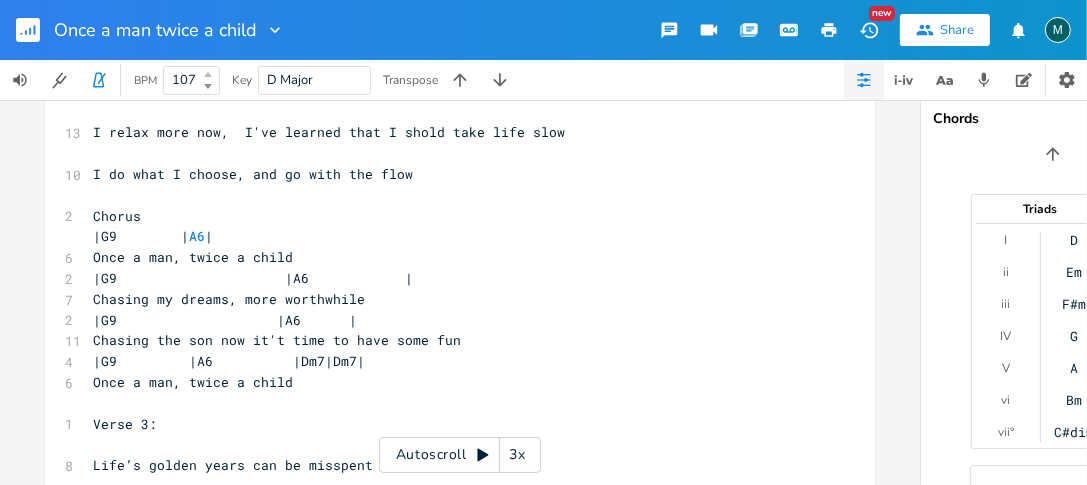 click at bounding box center (206, 75) 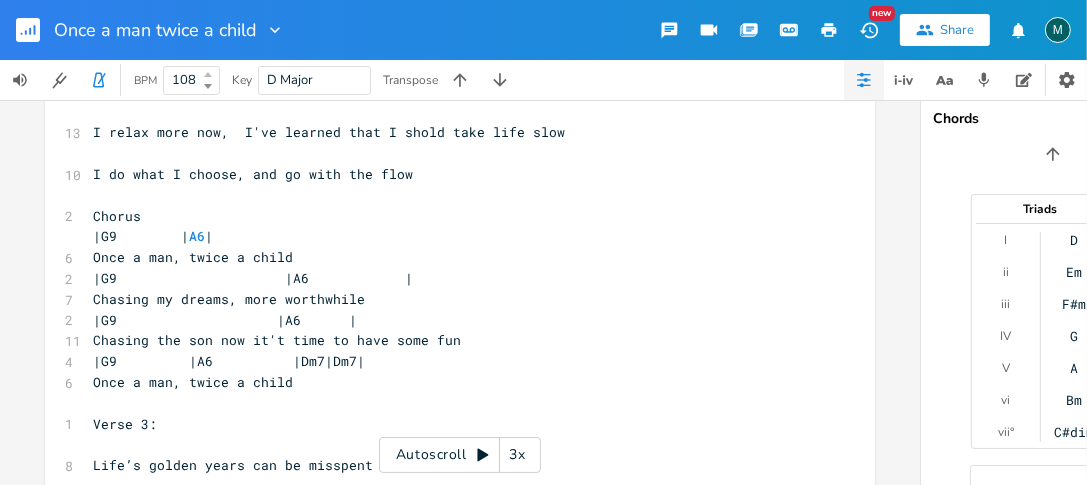 click at bounding box center (206, 75) 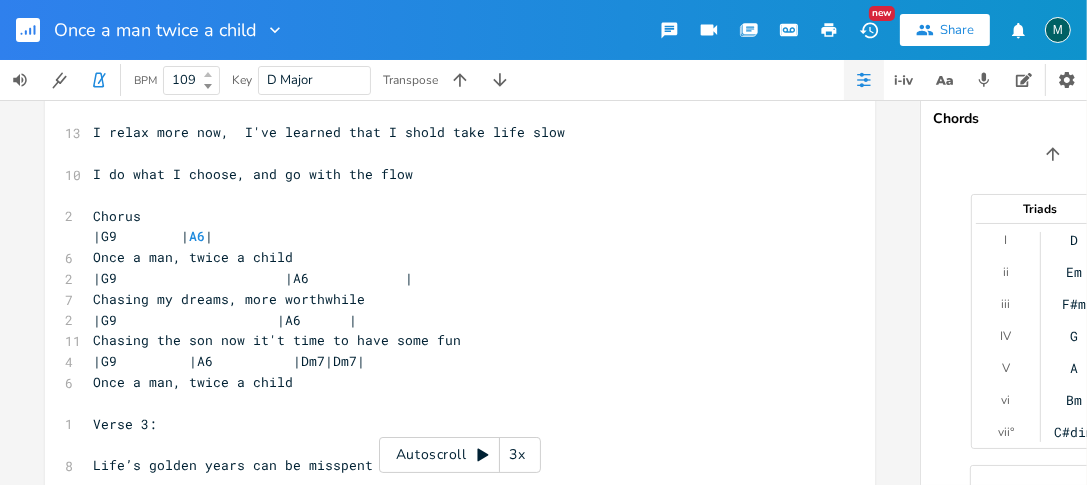 click at bounding box center [206, 75] 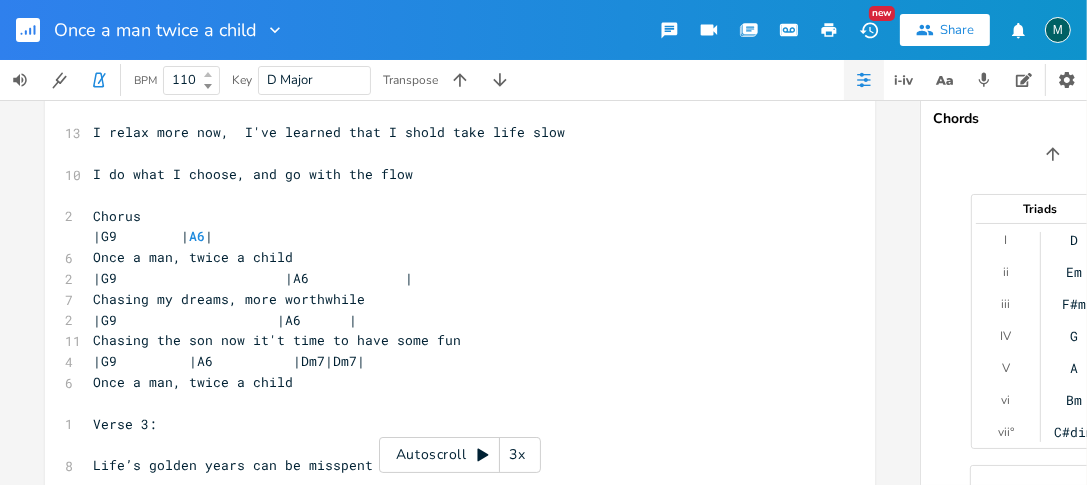 click at bounding box center (206, 75) 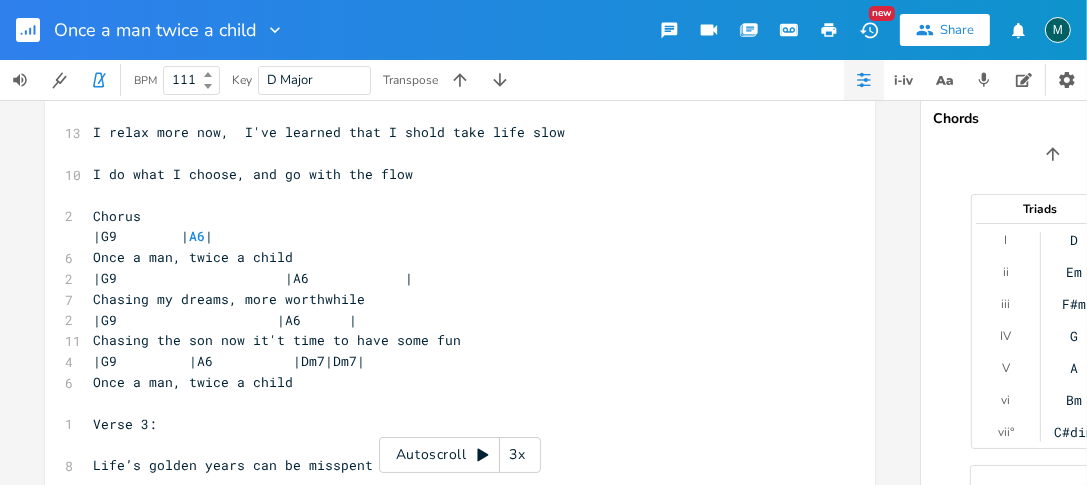 click at bounding box center (206, 75) 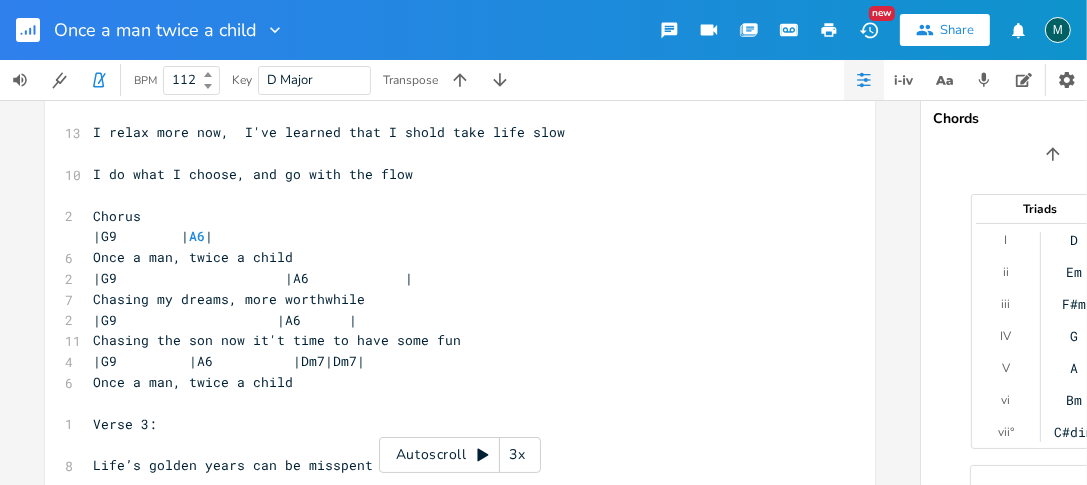 click at bounding box center (206, 75) 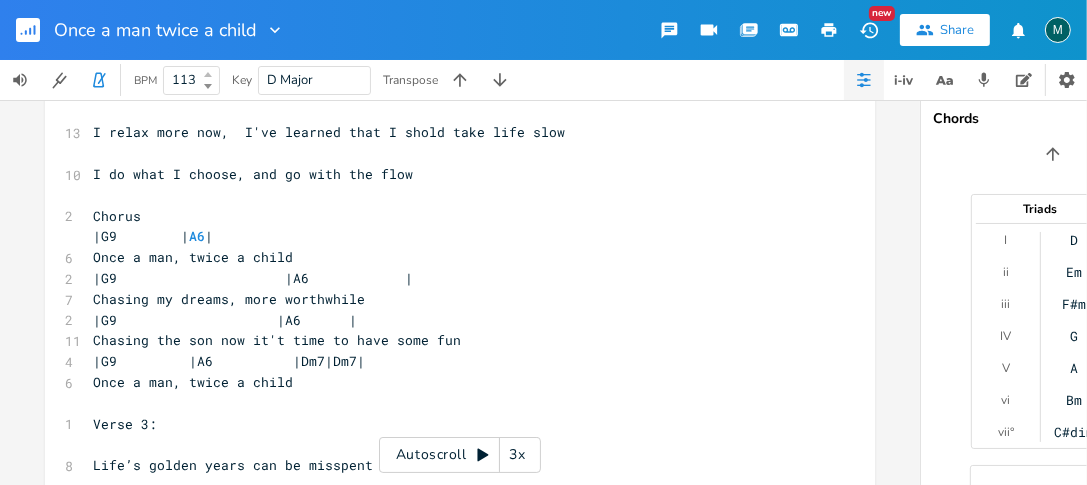 click at bounding box center [206, 75] 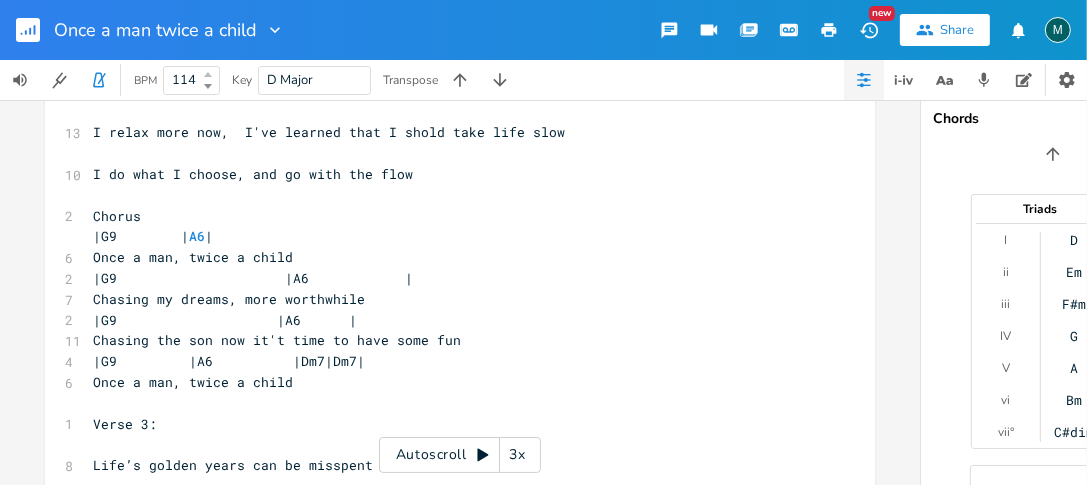 click at bounding box center [206, 75] 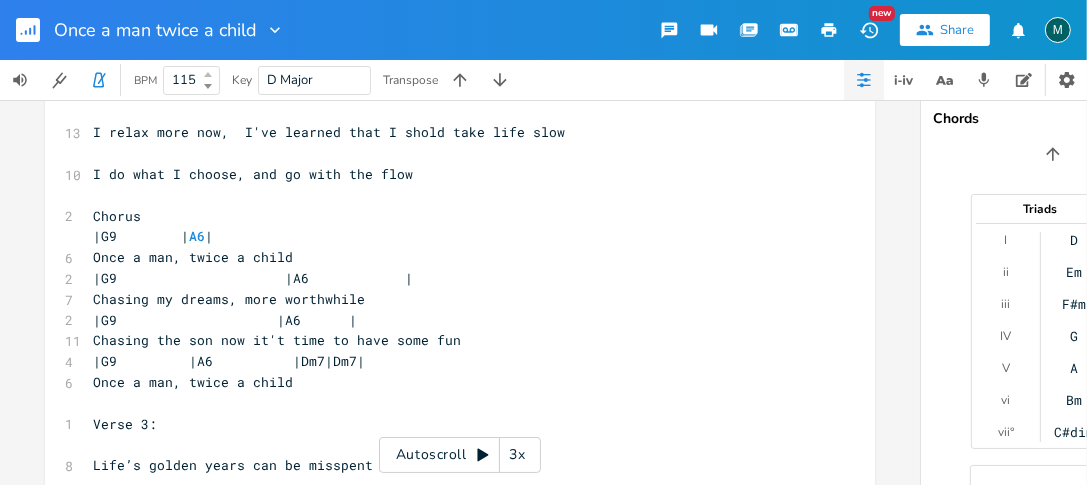 click at bounding box center [206, 75] 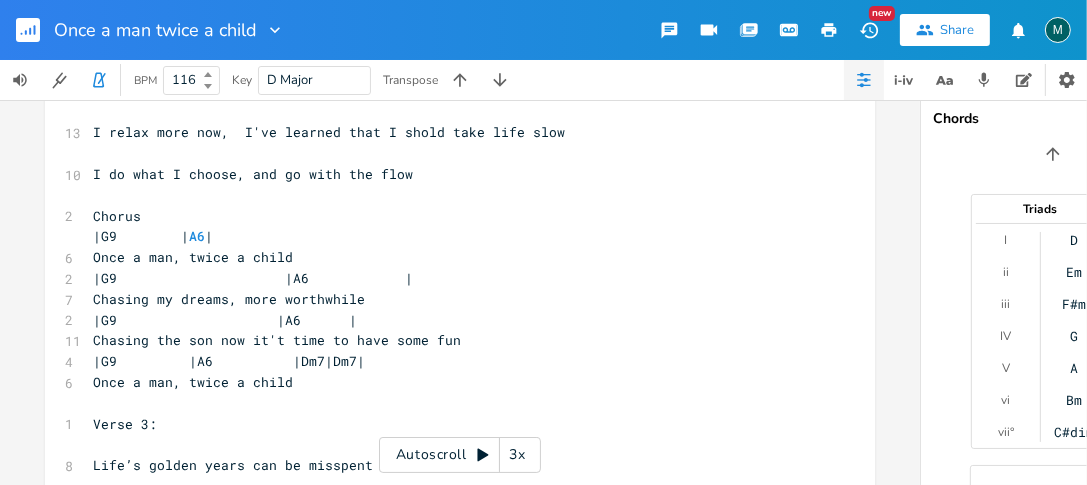 click at bounding box center [206, 75] 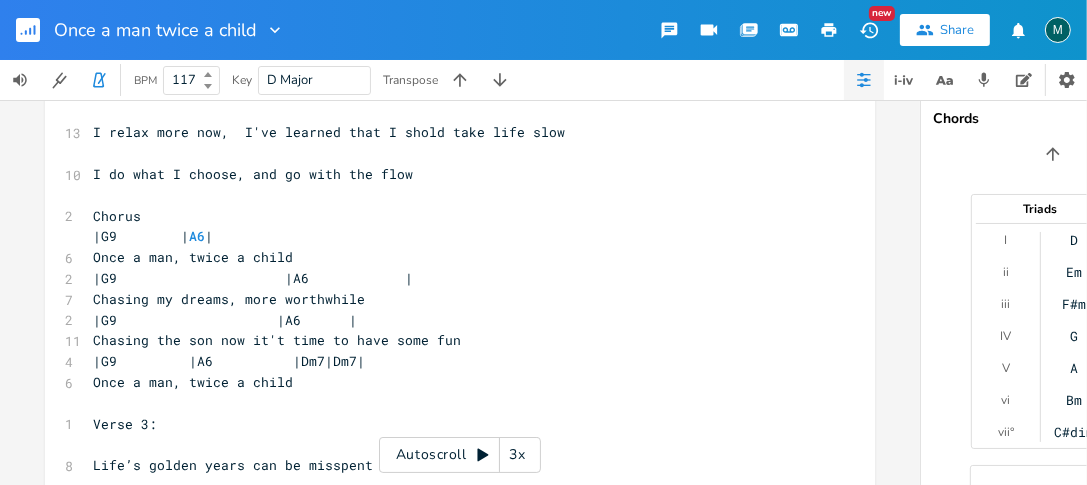 click at bounding box center [206, 75] 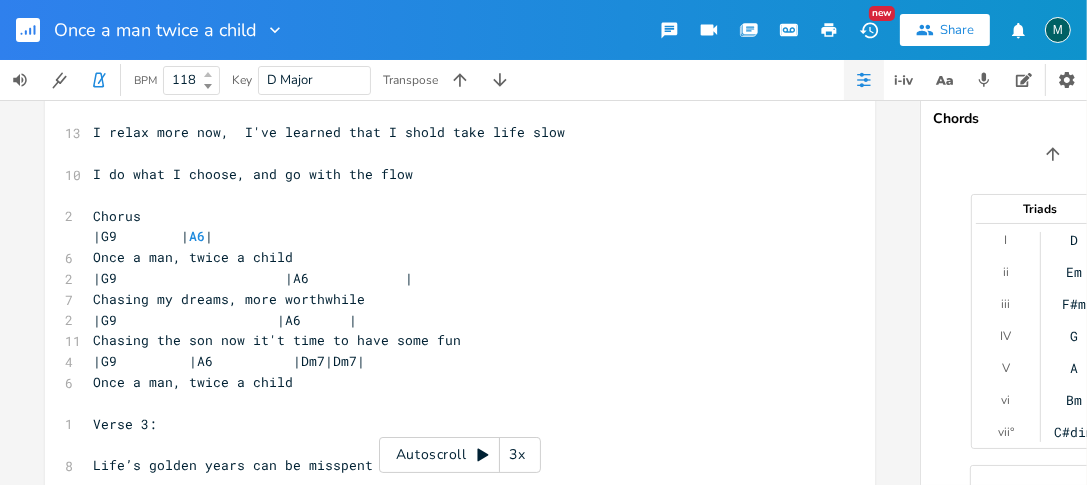 click at bounding box center (206, 75) 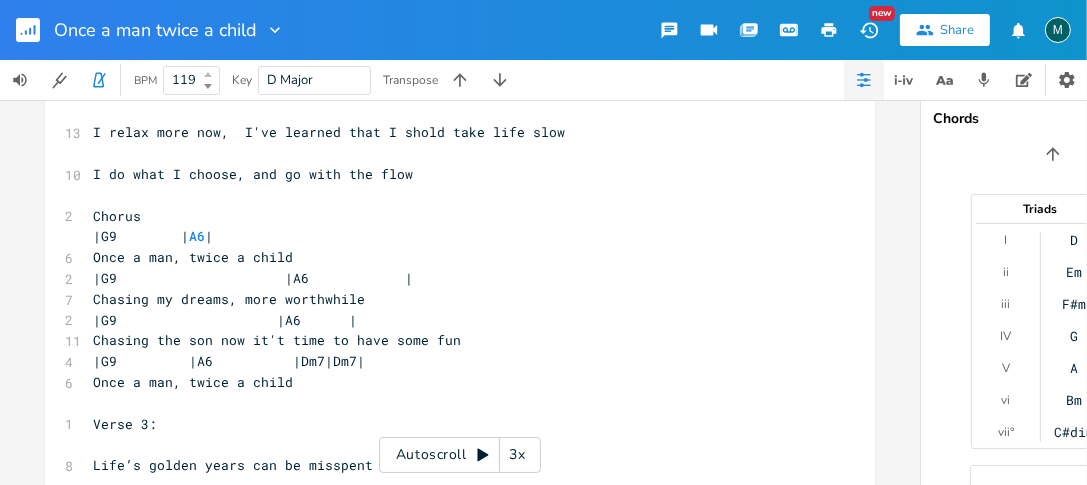 click at bounding box center (206, 75) 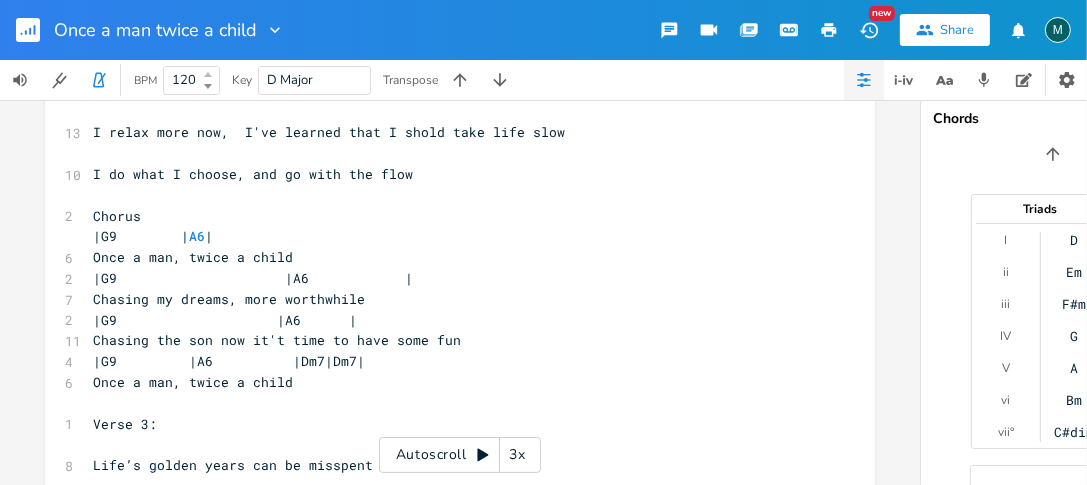 click at bounding box center [206, 75] 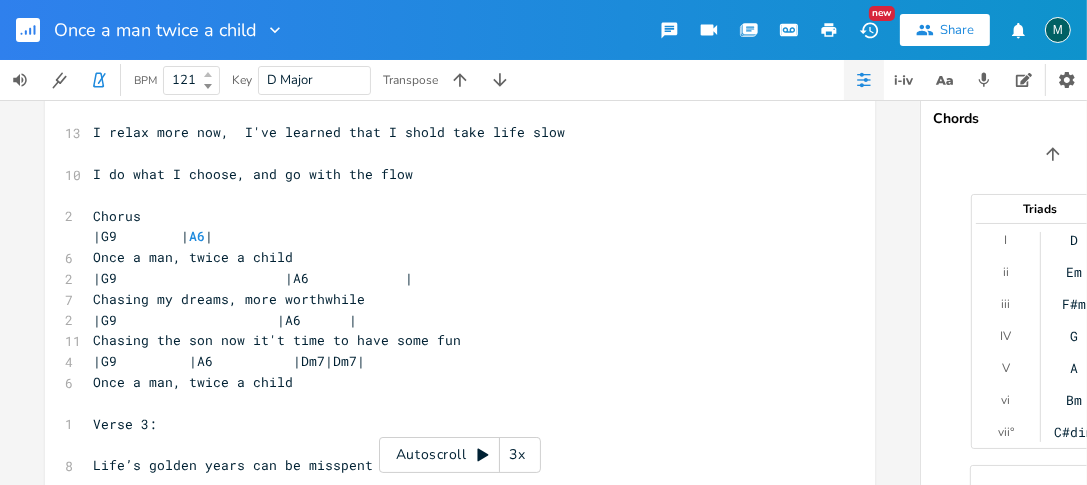 click at bounding box center [206, 75] 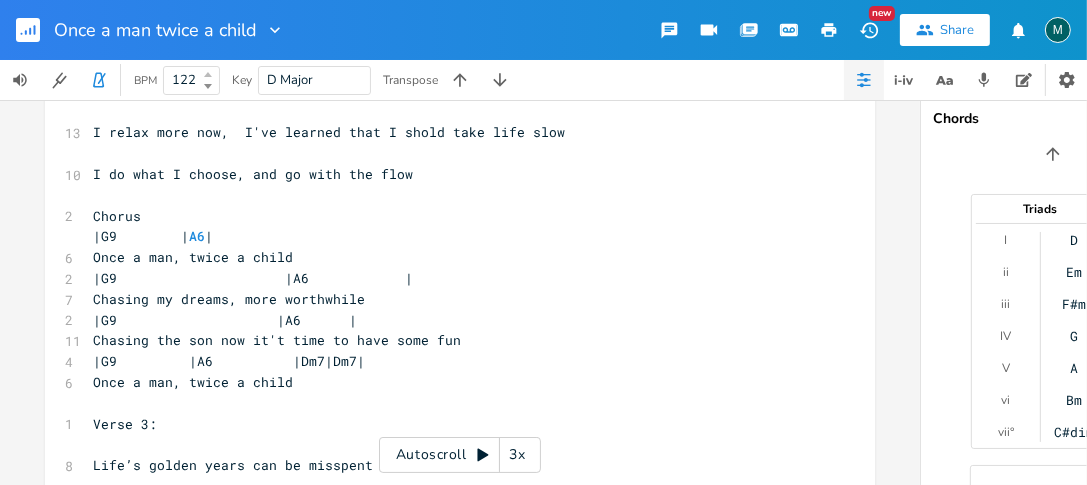 click at bounding box center [206, 75] 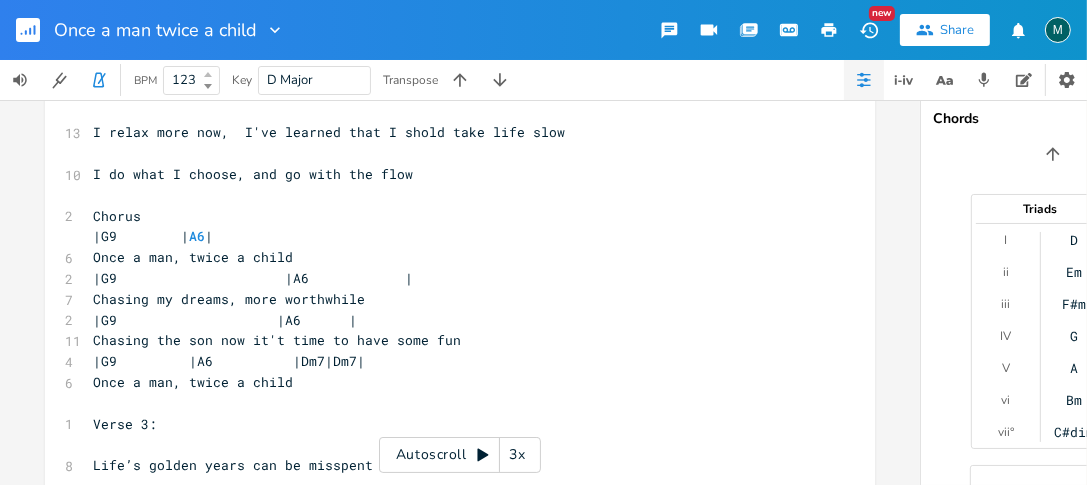 click at bounding box center (206, 75) 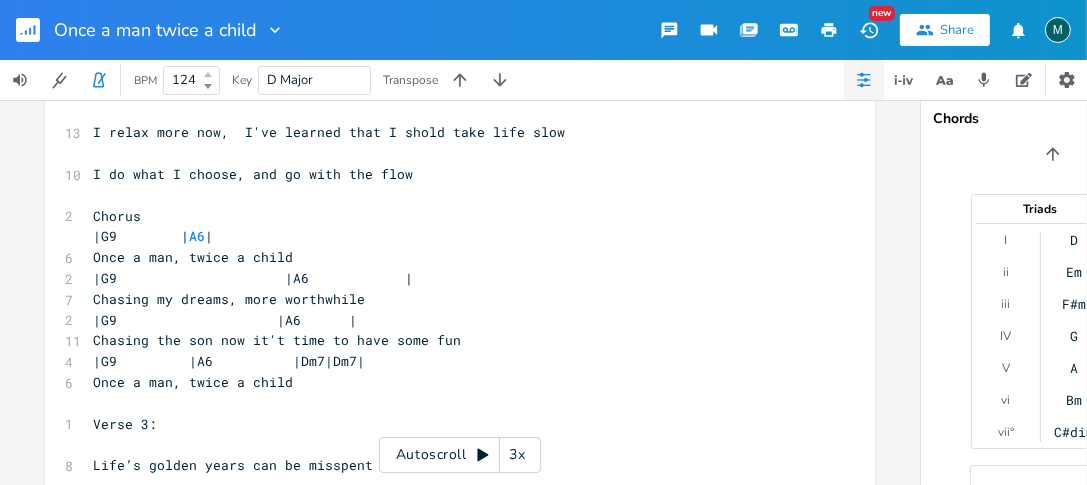 click at bounding box center [206, 75] 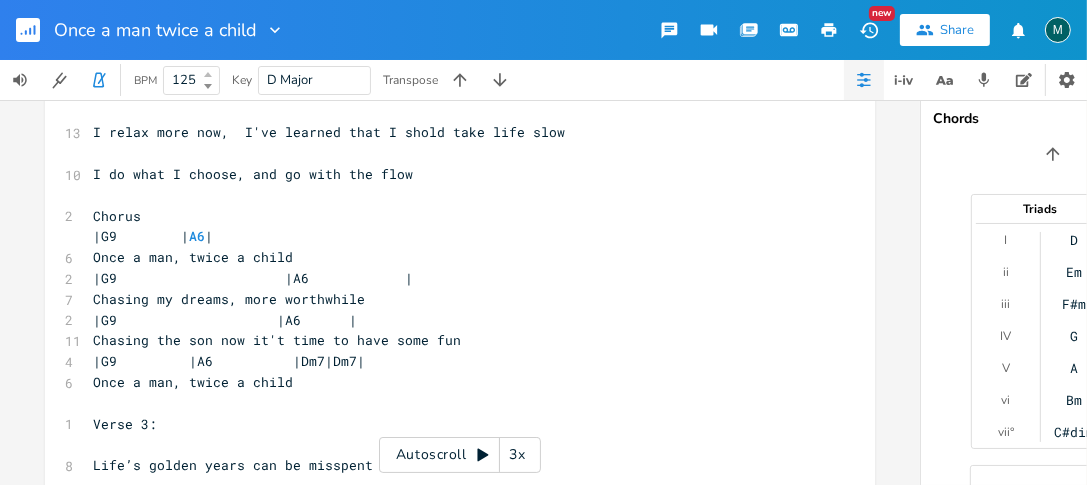 click at bounding box center (206, 75) 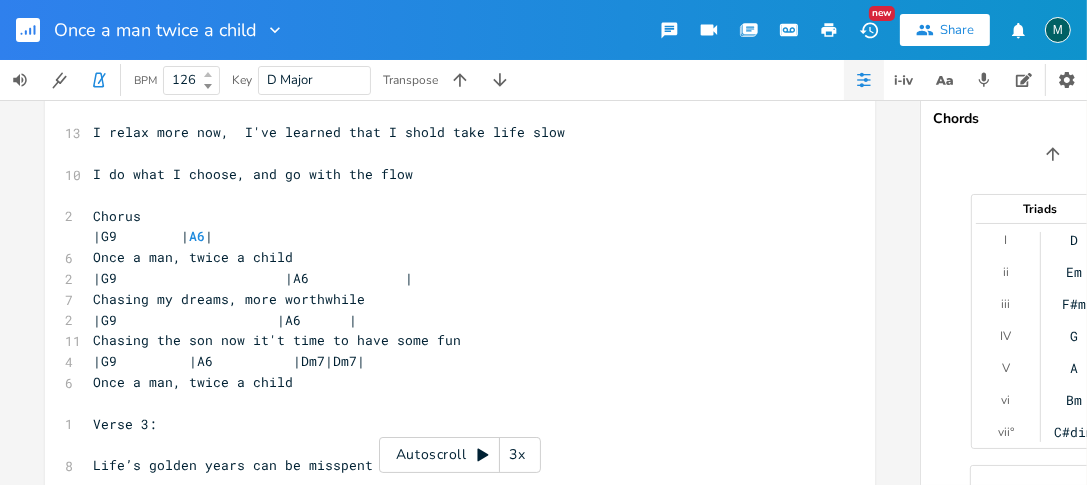 click at bounding box center (206, 75) 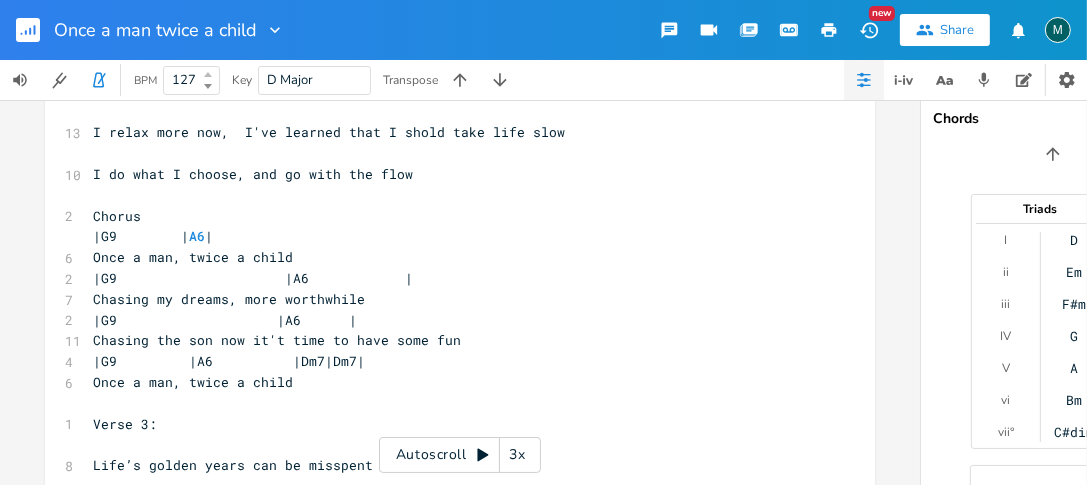 click at bounding box center [206, 75] 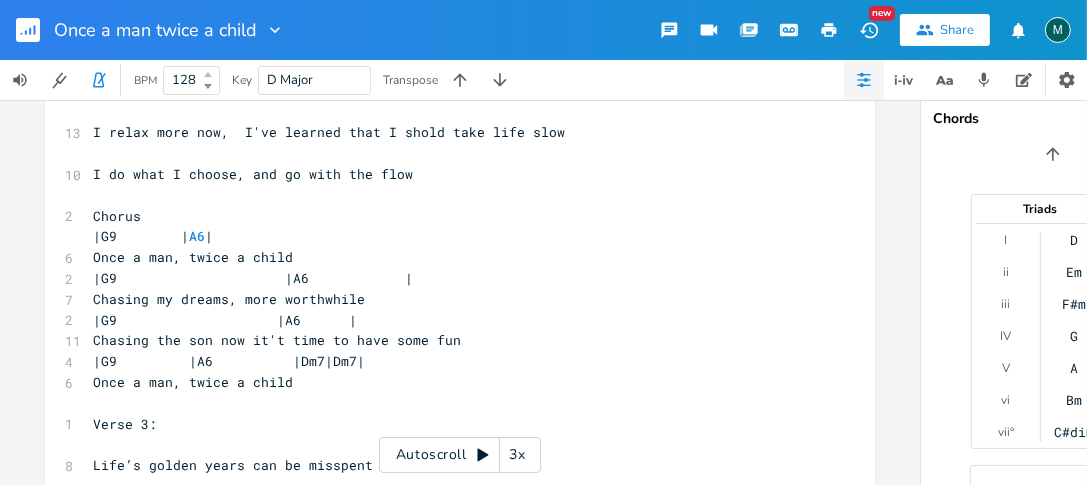 click at bounding box center (206, 75) 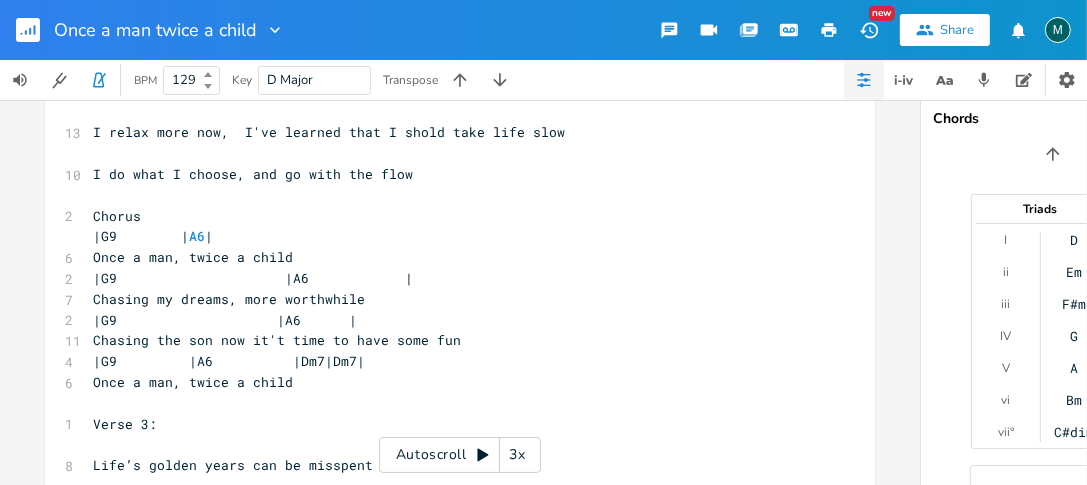 click at bounding box center [206, 75] 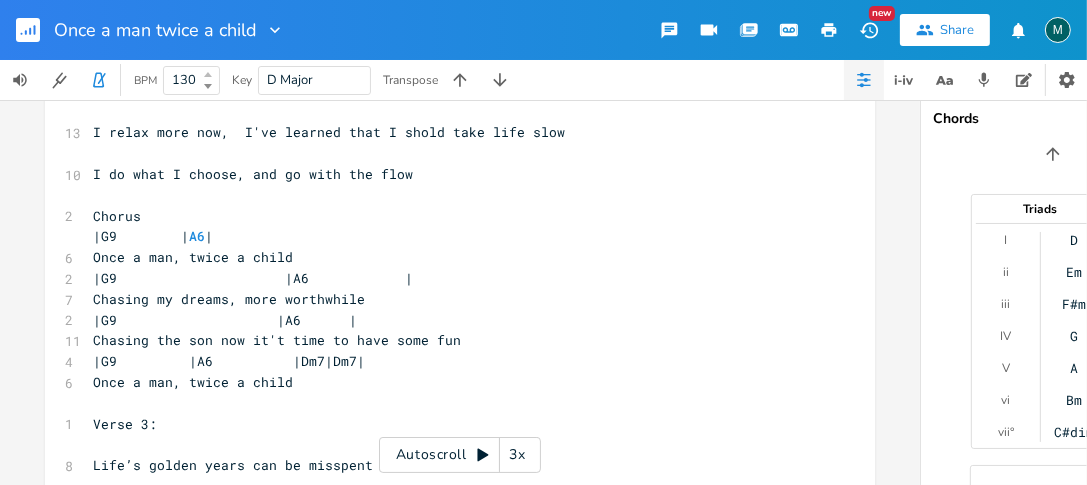 click at bounding box center [206, 75] 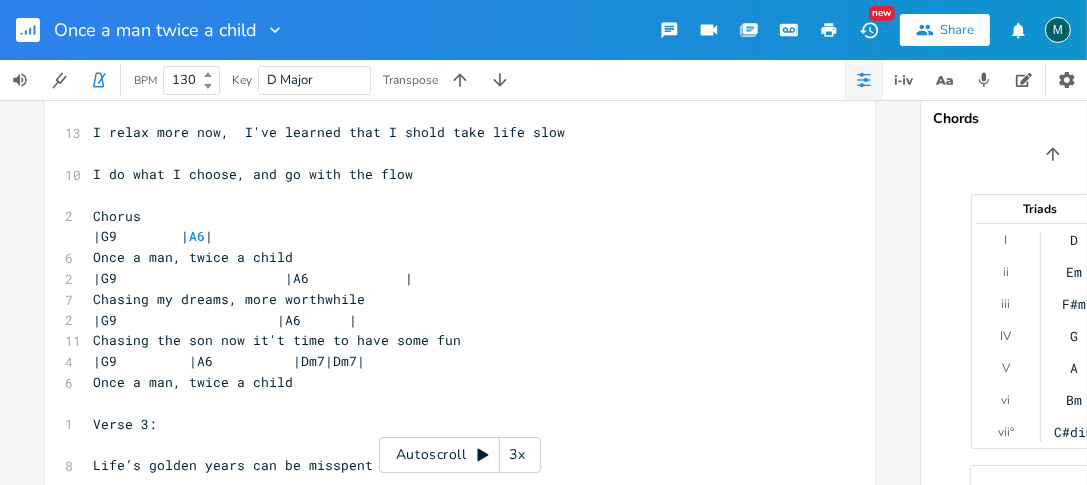 scroll, scrollTop: 0, scrollLeft: 0, axis: both 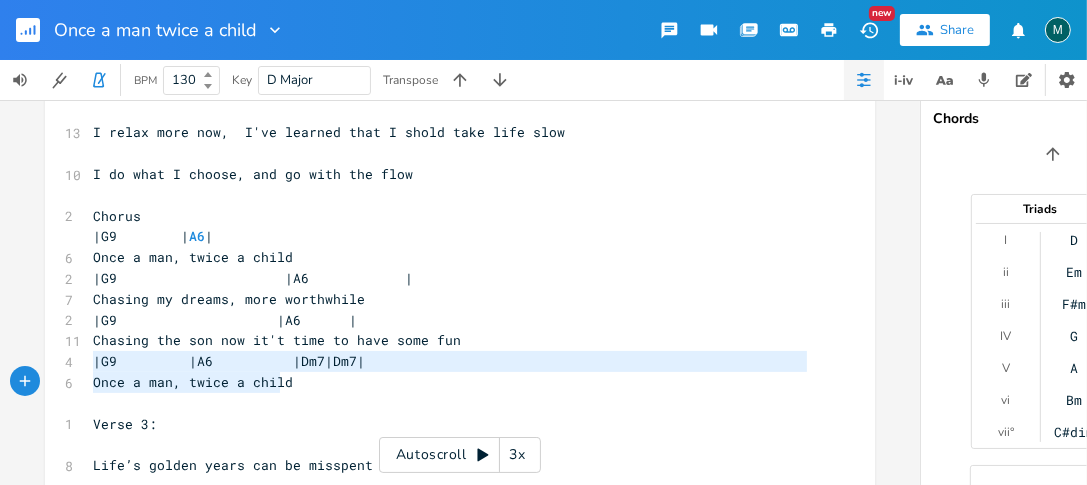 type on "|G9         |A6          |Dm7|Dm7|
Once a man, twice a child" 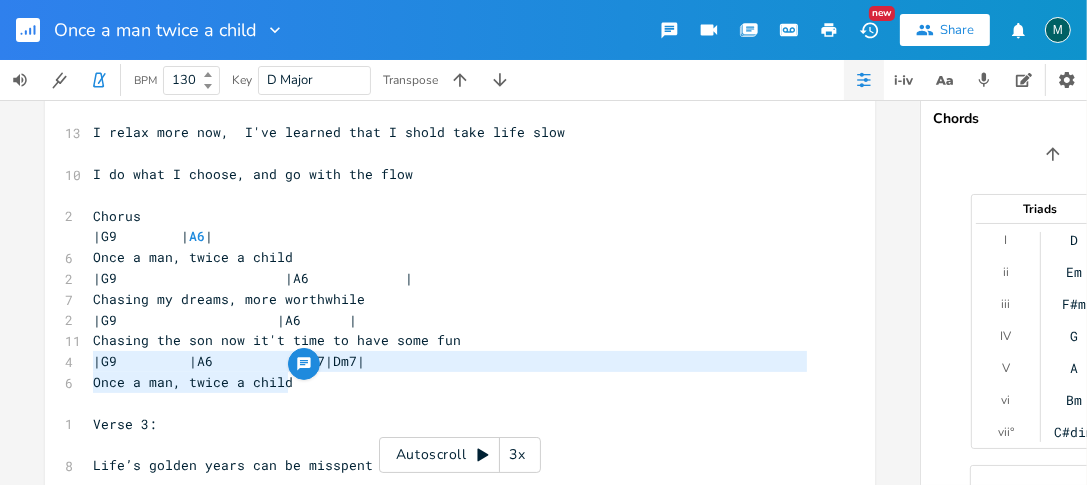 drag, startPoint x: 84, startPoint y: 363, endPoint x: 311, endPoint y: 379, distance: 227.56317 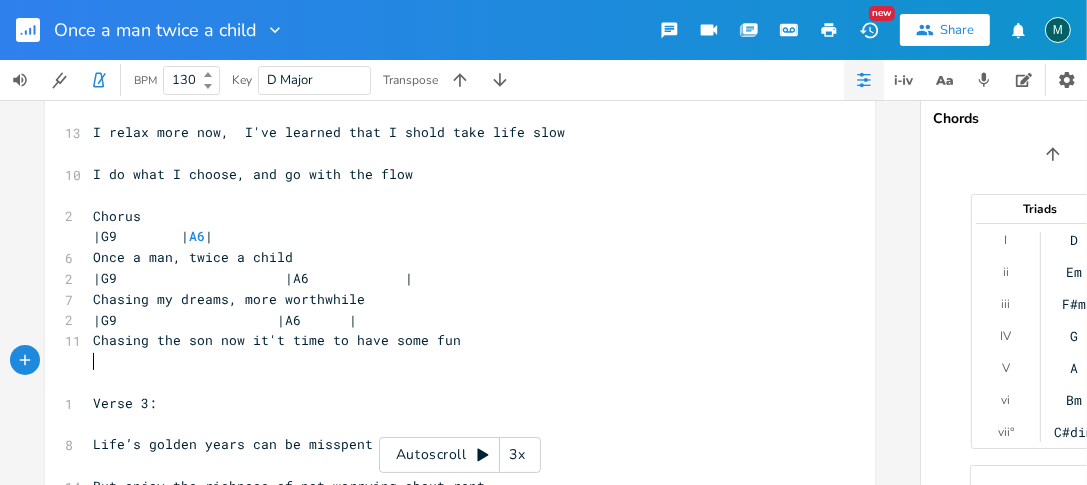 click on "|G9                    |A6      |" at bounding box center (450, 320) 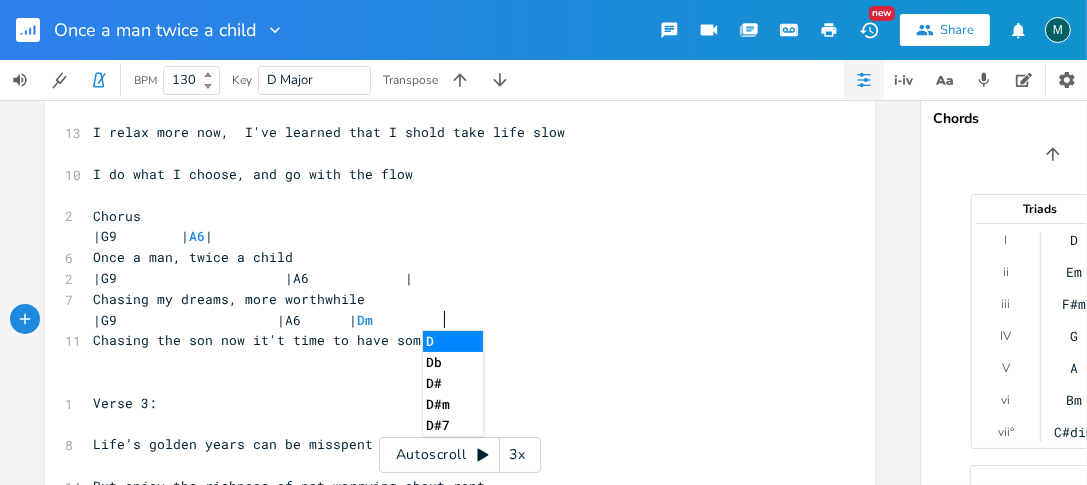 scroll, scrollTop: 0, scrollLeft: 50, axis: horizontal 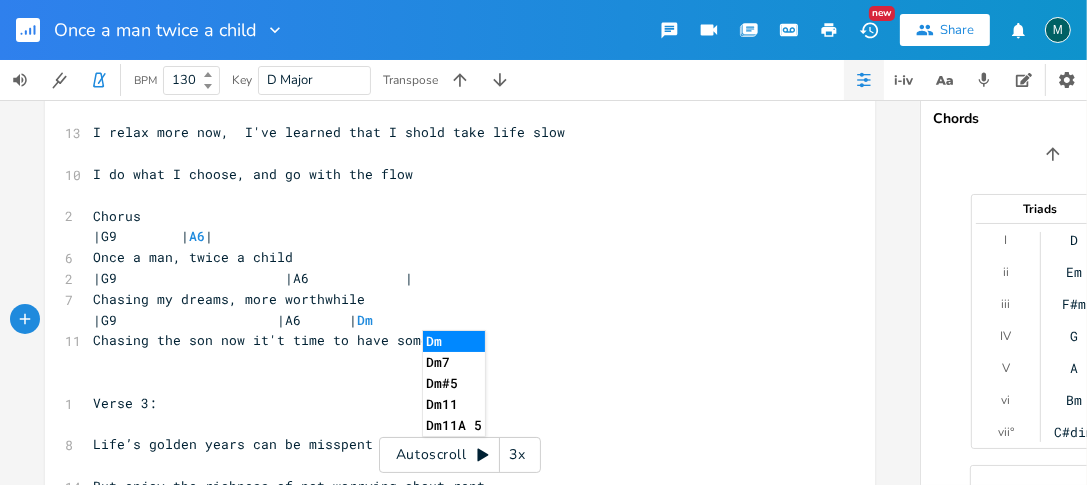 type on "Dm7" 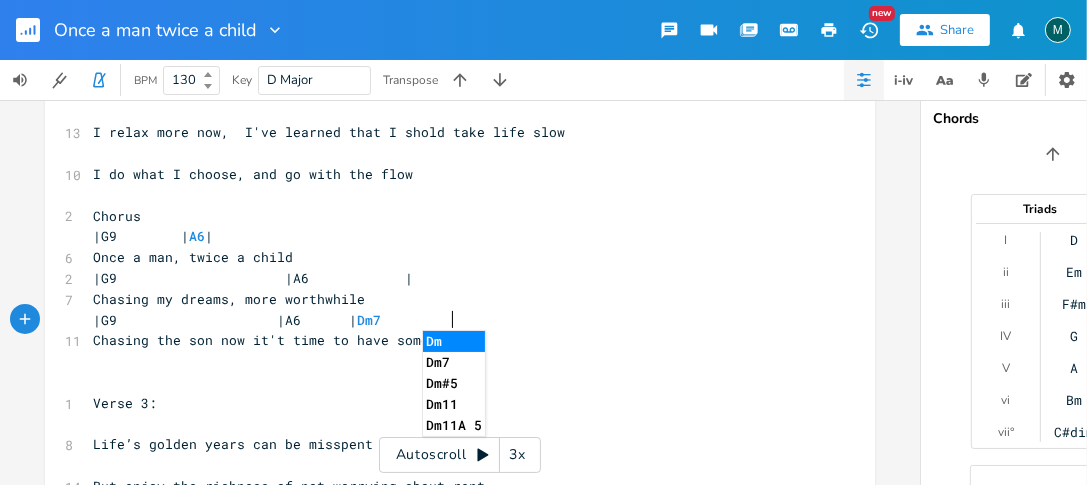 scroll, scrollTop: 0, scrollLeft: 58, axis: horizontal 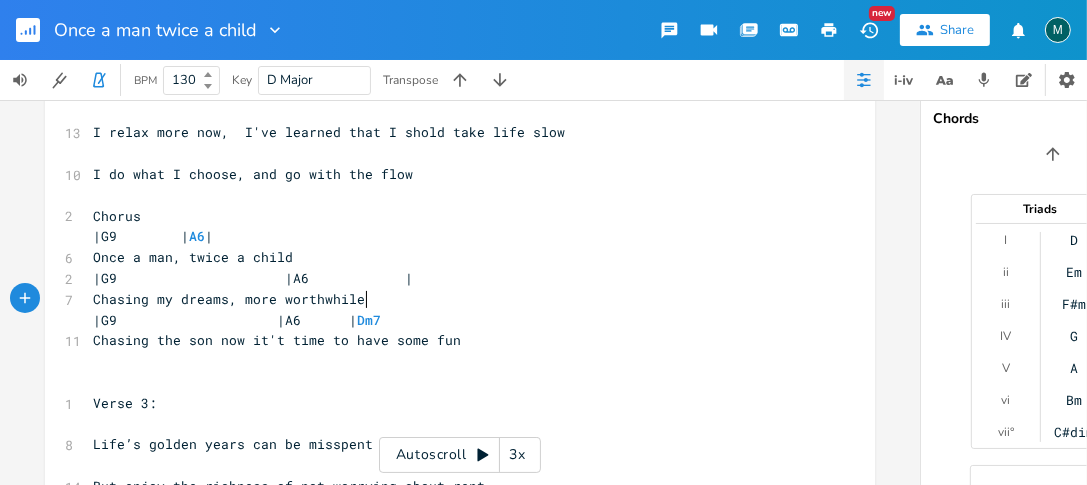 click on "Chasing my dreams, more worthwhile" at bounding box center (450, 299) 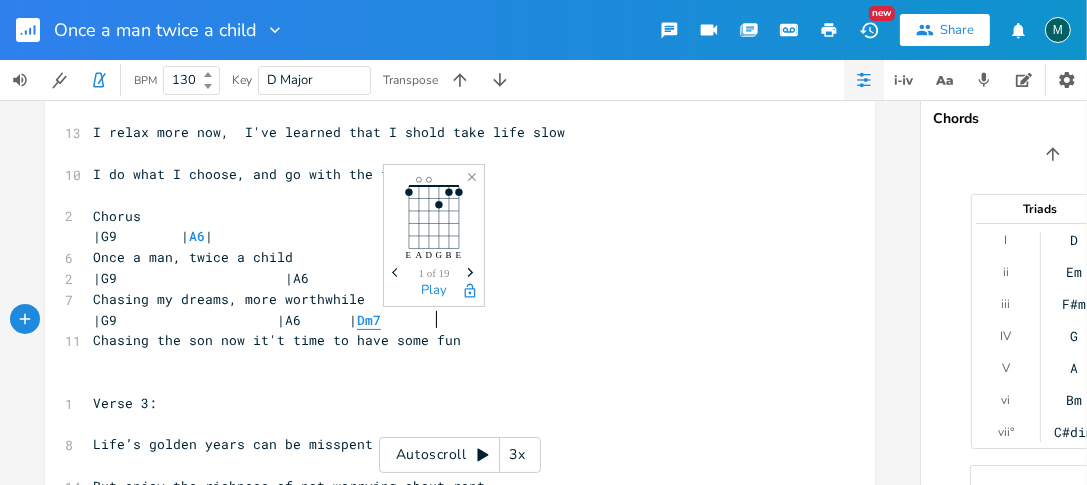 click on "Dm7" at bounding box center [369, 320] 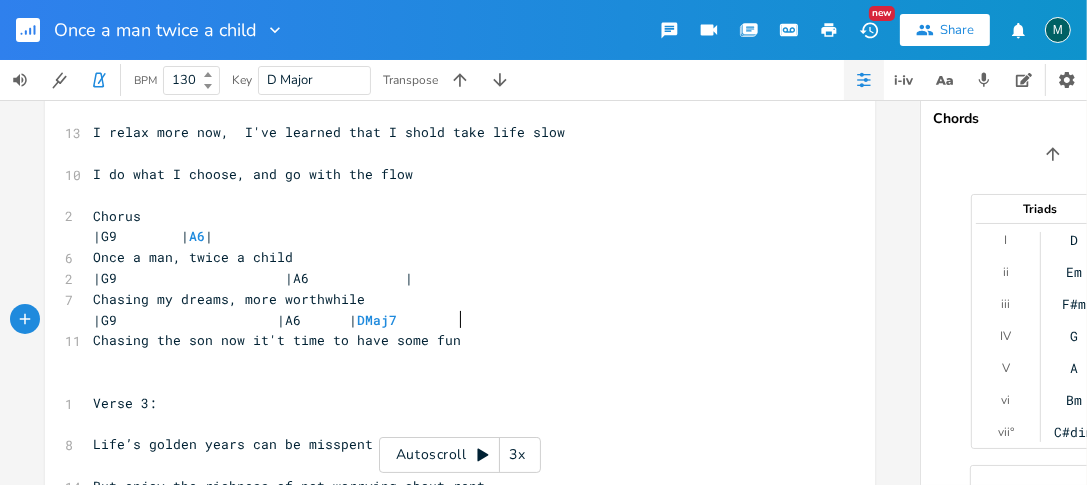 scroll, scrollTop: 0, scrollLeft: 20, axis: horizontal 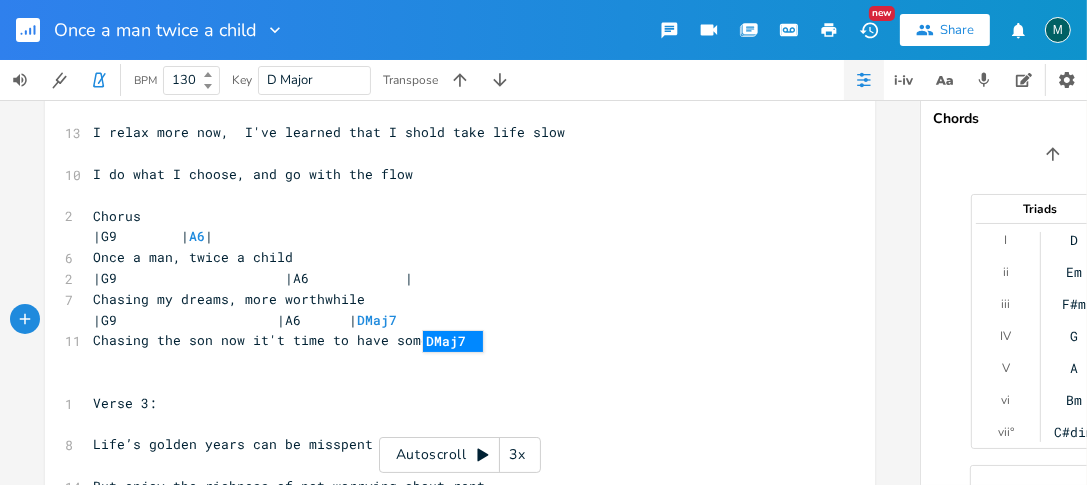 type on "Maj" 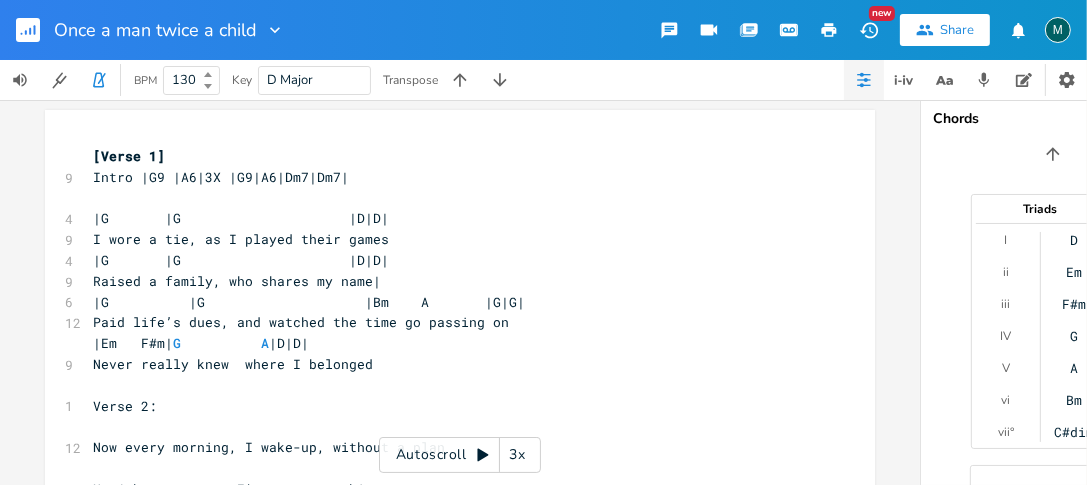 scroll, scrollTop: 0, scrollLeft: 0, axis: both 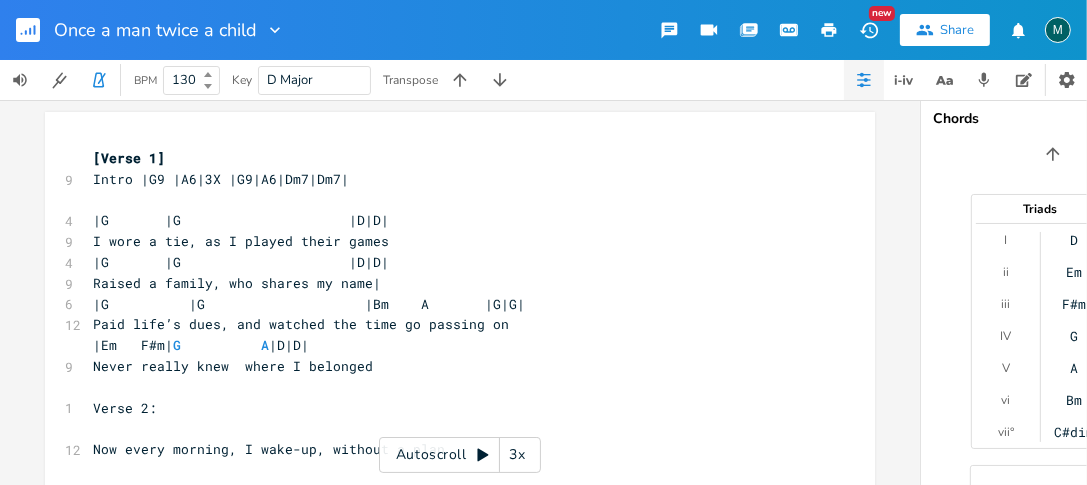 click on "Intro |G9 |A6|3X |G9|A6|Dm7|Dm7|" at bounding box center (221, 179) 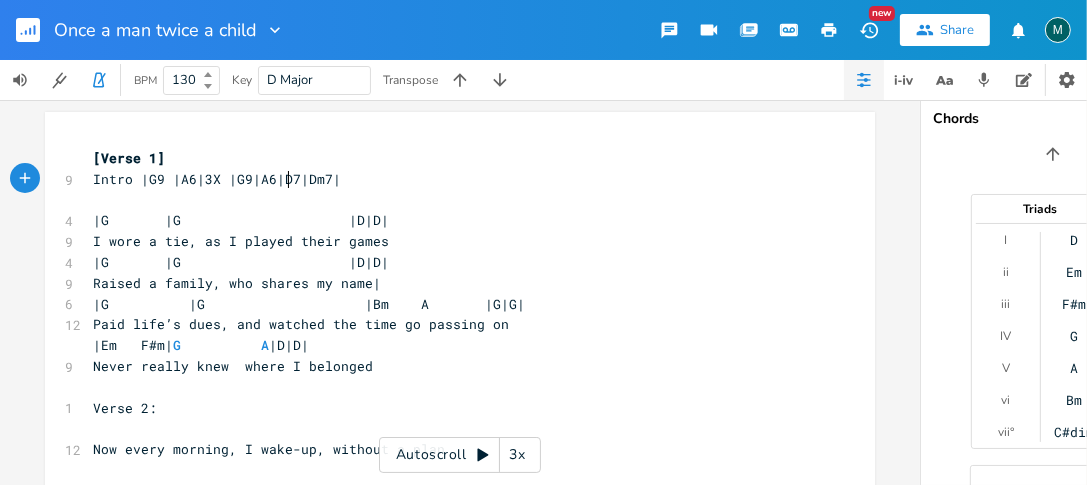 scroll, scrollTop: 0, scrollLeft: 11, axis: horizontal 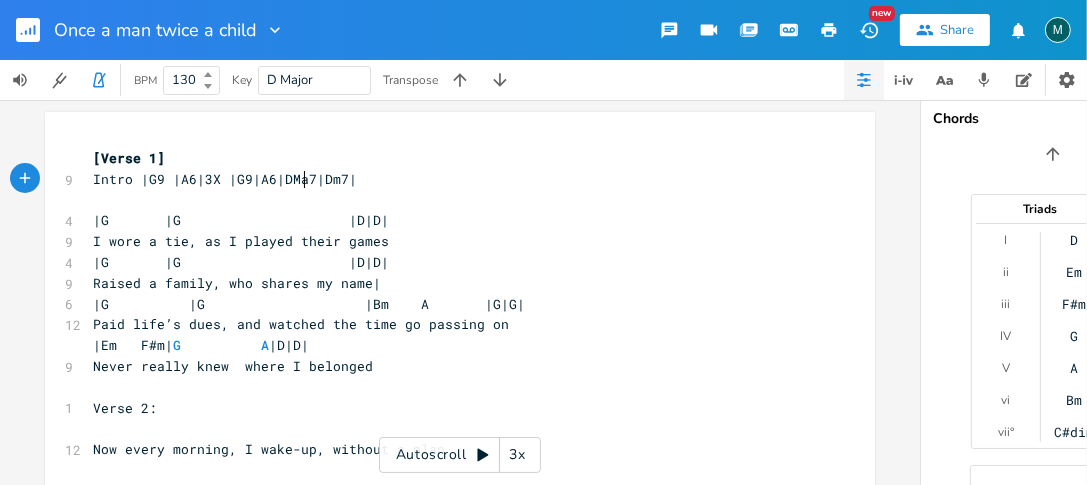 type on "Maj" 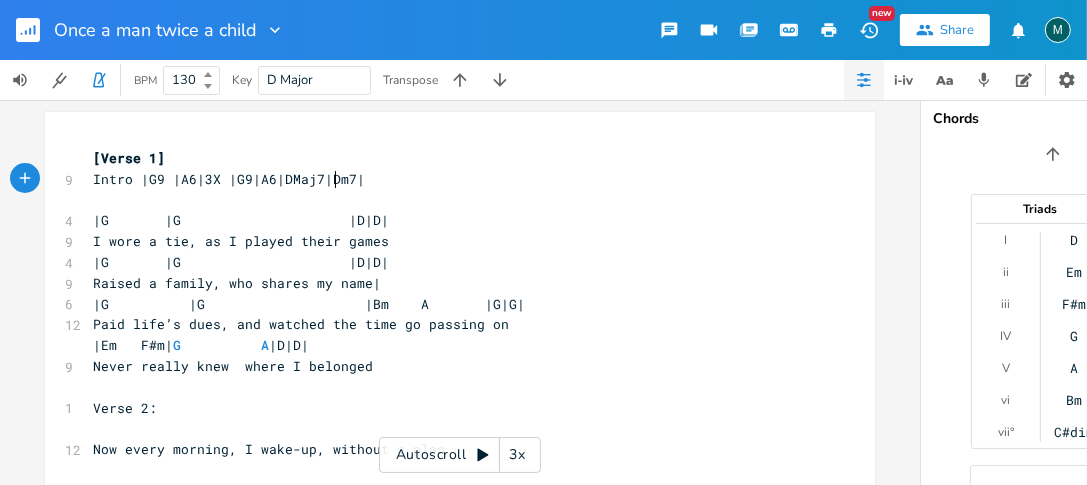 click on "Intro |G9 |A6|3X |G9|A6|DMaj7|Dm7|" at bounding box center (229, 179) 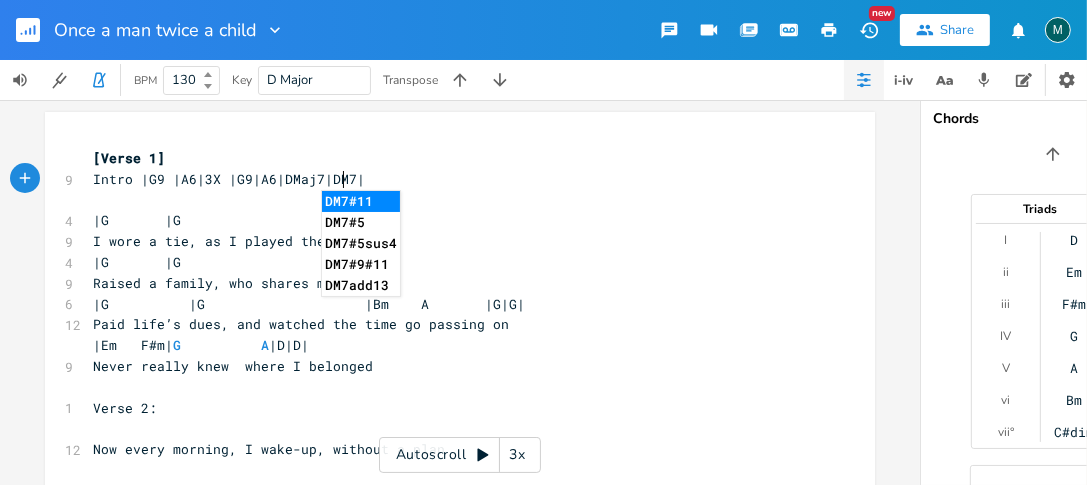 scroll, scrollTop: 0, scrollLeft: 17, axis: horizontal 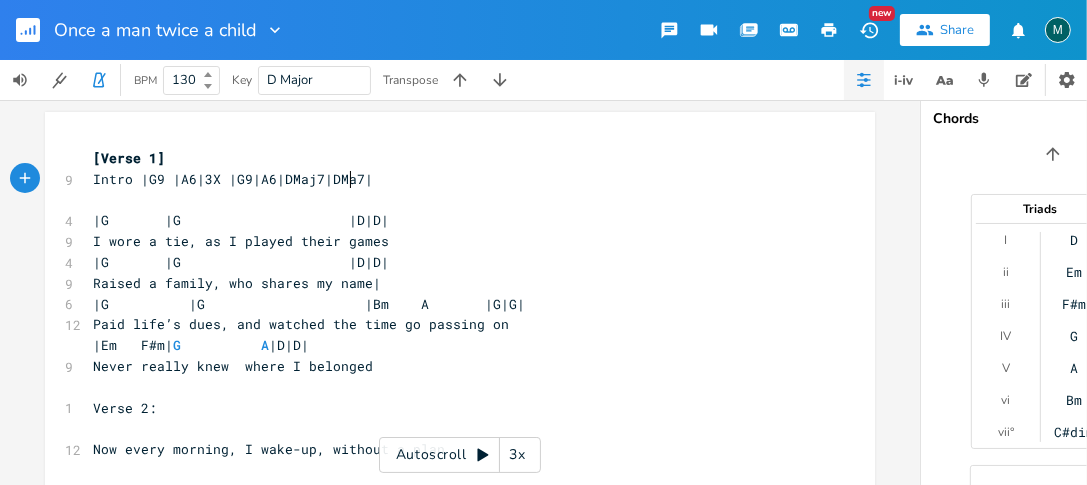 type on "Maj" 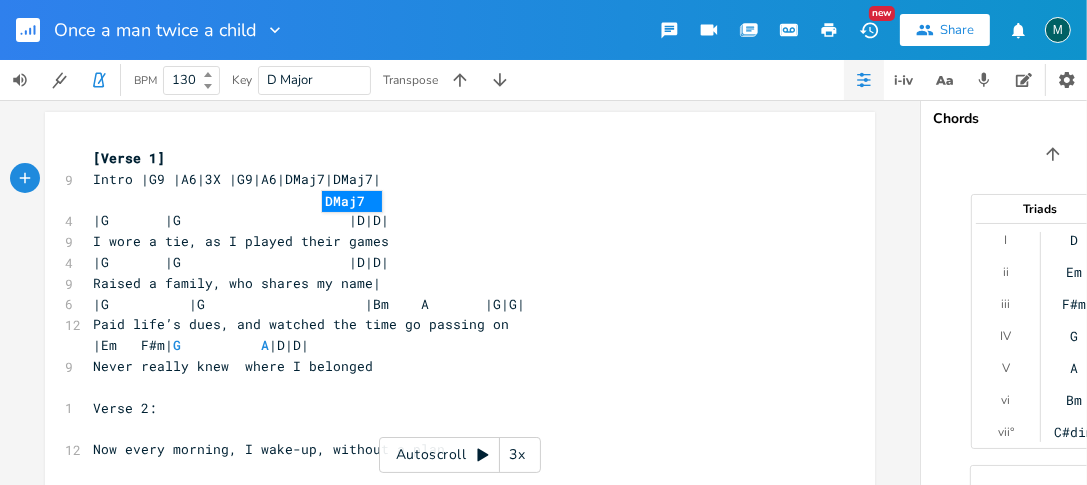 type 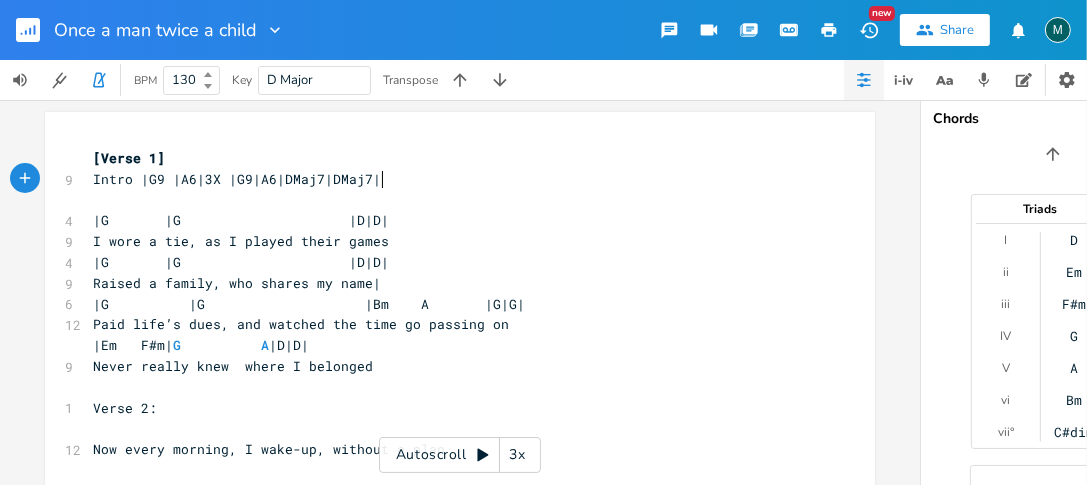 click on "Intro |G9 |A6|3X |G9|A6|DMaj7|DMaj7|" at bounding box center [450, 179] 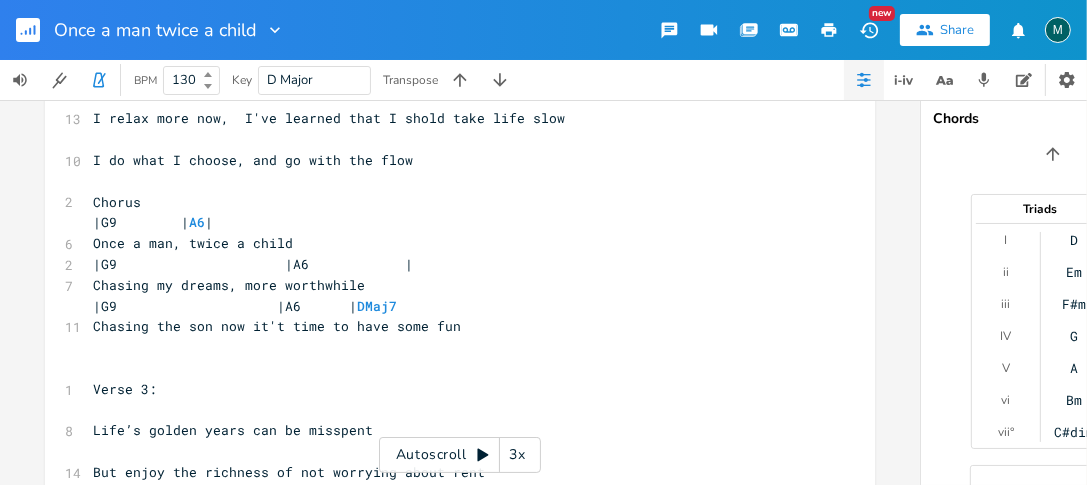 scroll, scrollTop: 409, scrollLeft: 0, axis: vertical 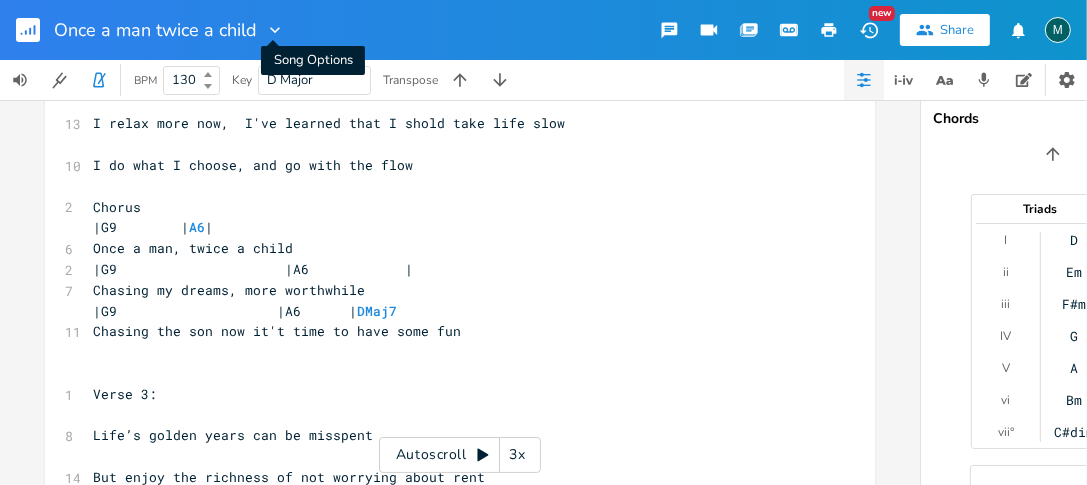 click 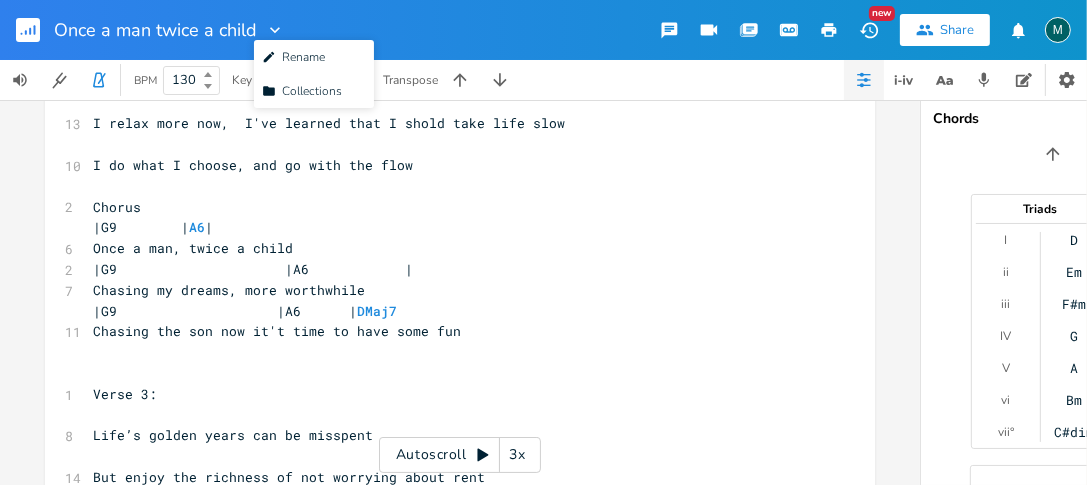 click 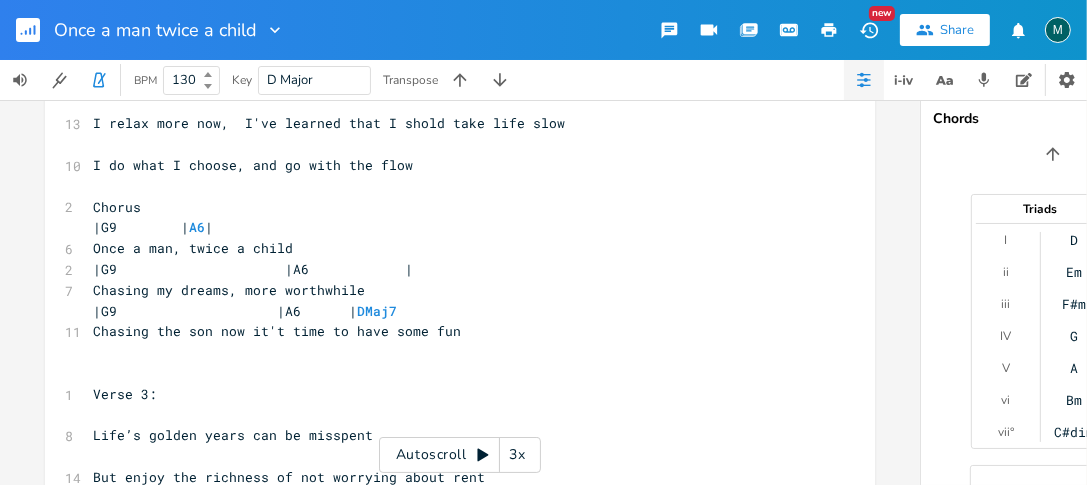 click 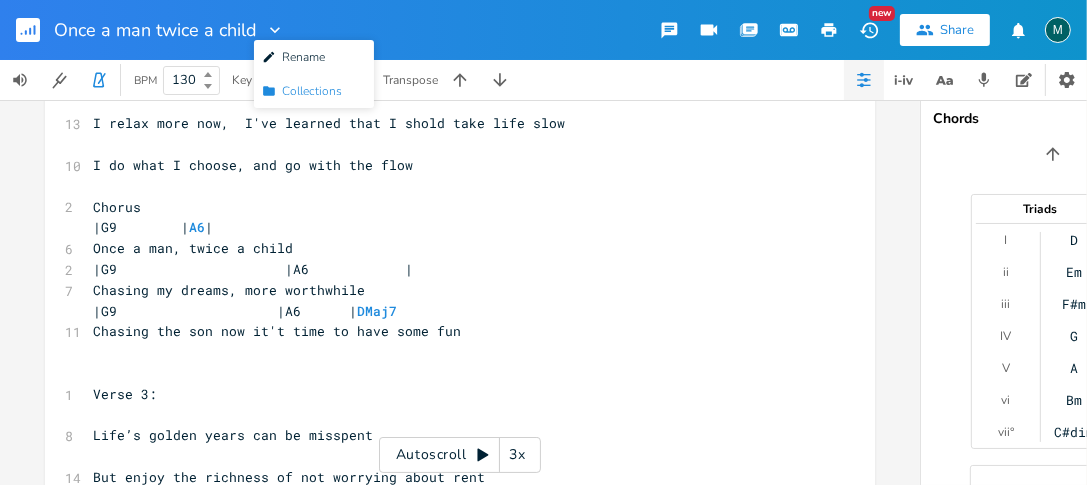 click on "Collection Collections" at bounding box center (314, 91) 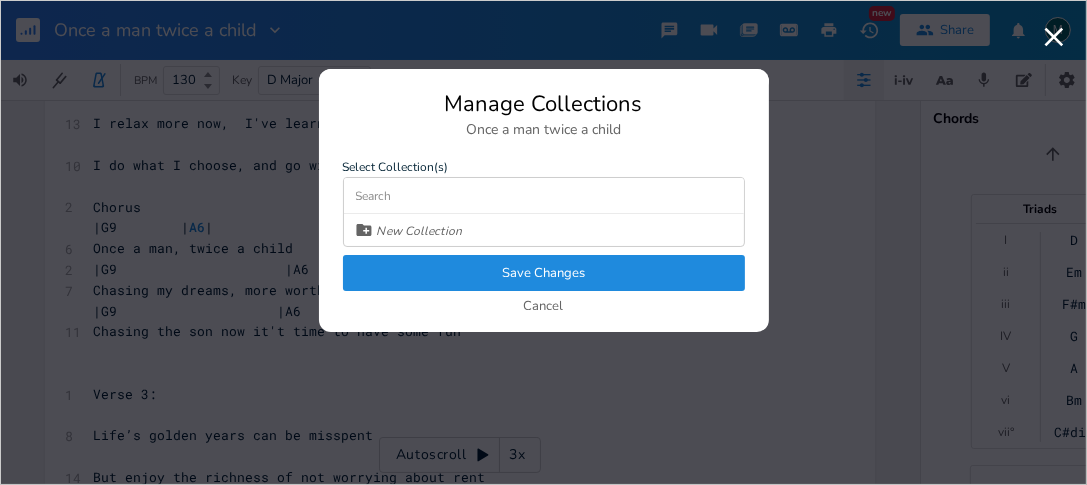 click on "Save Changes" at bounding box center (544, 273) 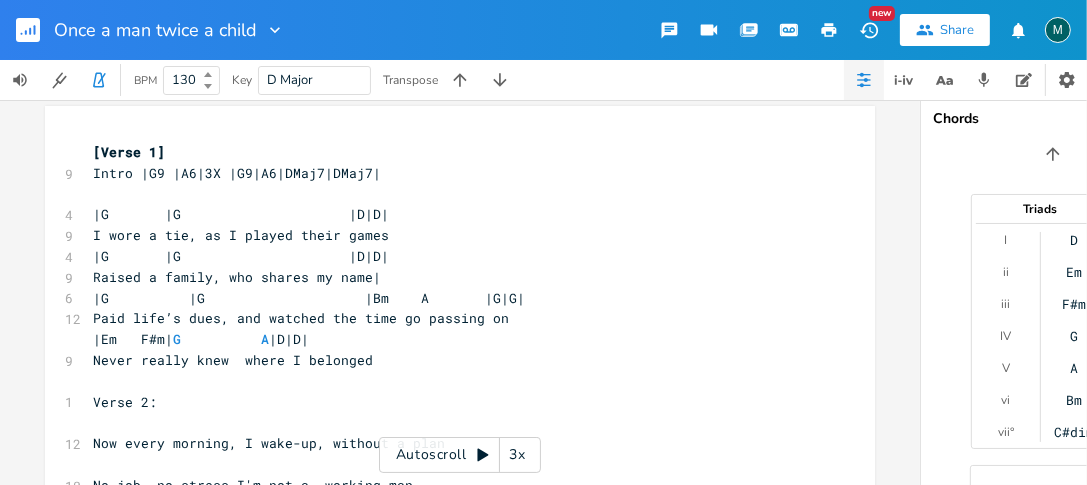 scroll, scrollTop: 0, scrollLeft: 0, axis: both 